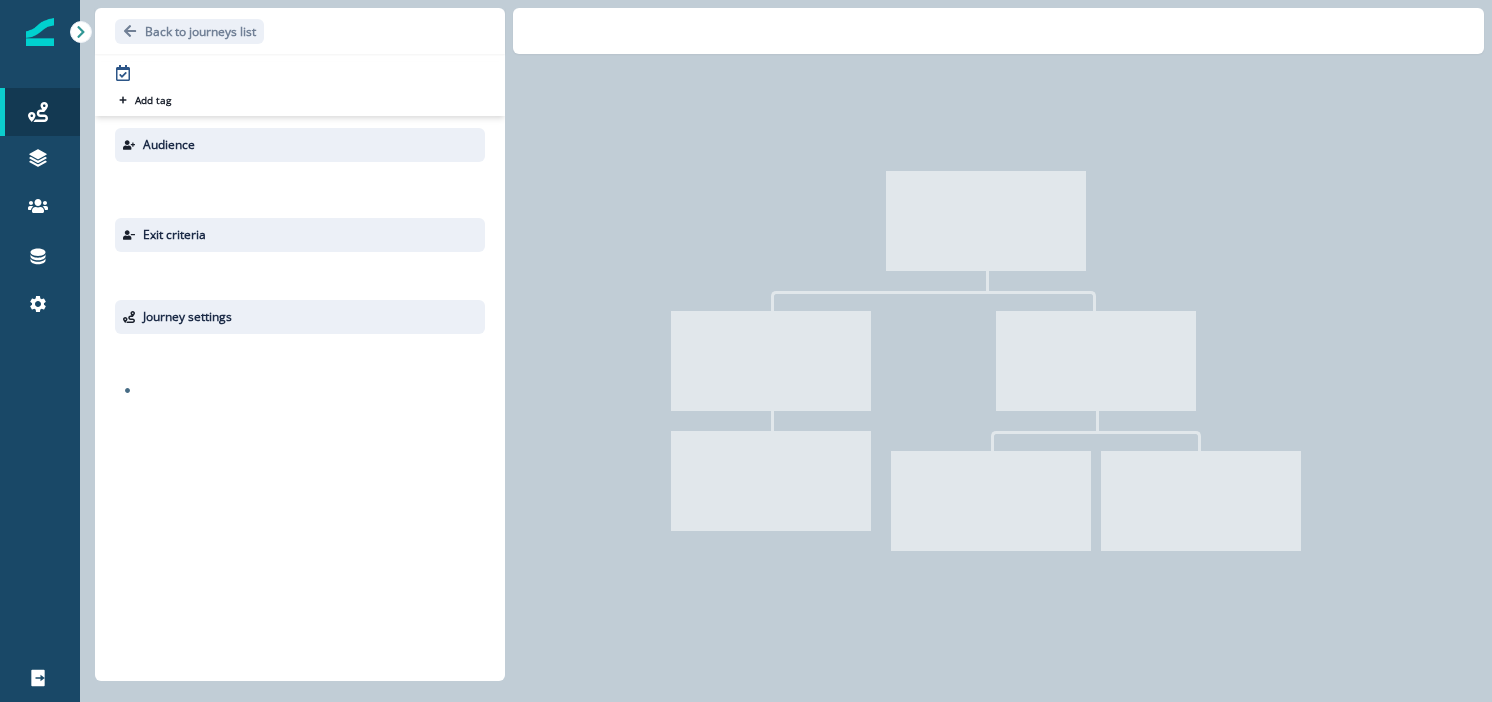 scroll, scrollTop: 0, scrollLeft: 0, axis: both 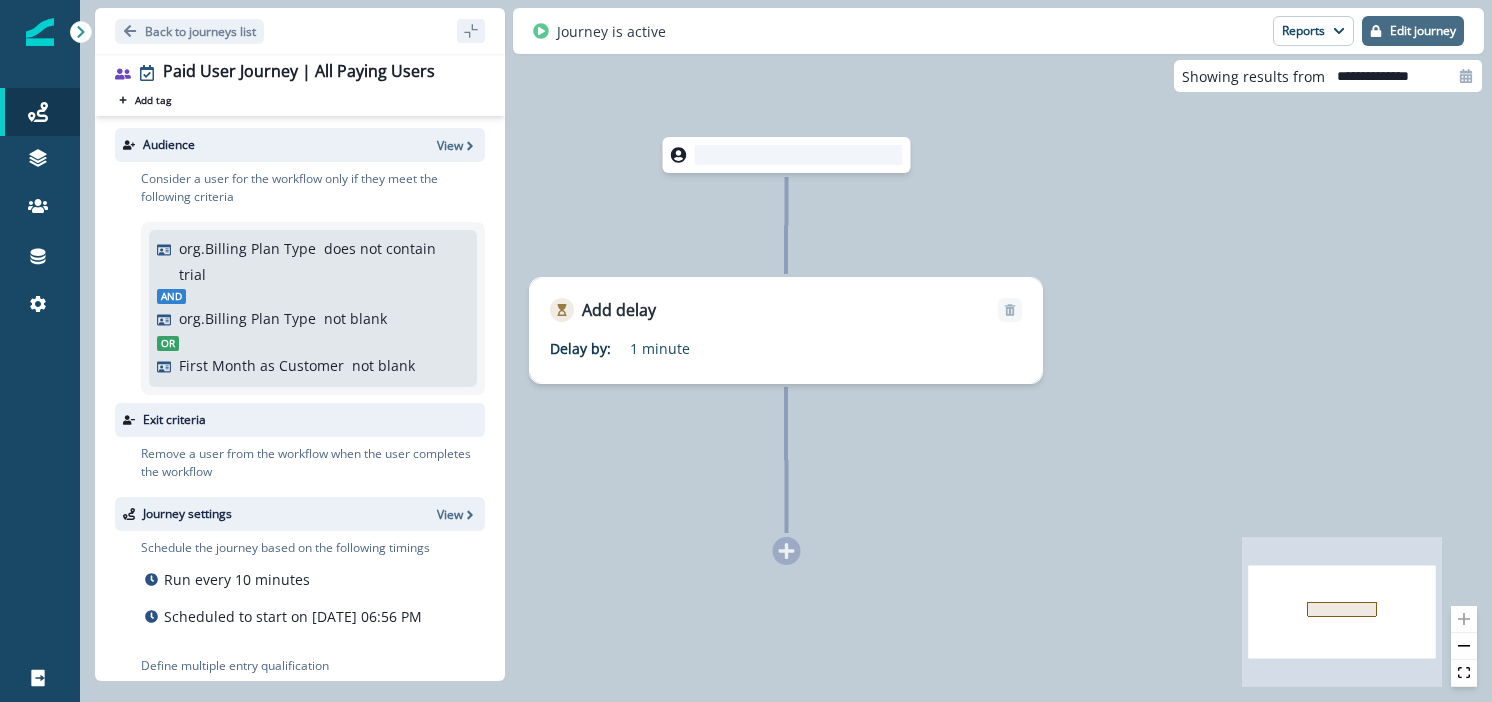 click on "Edit journey" at bounding box center [1413, 31] 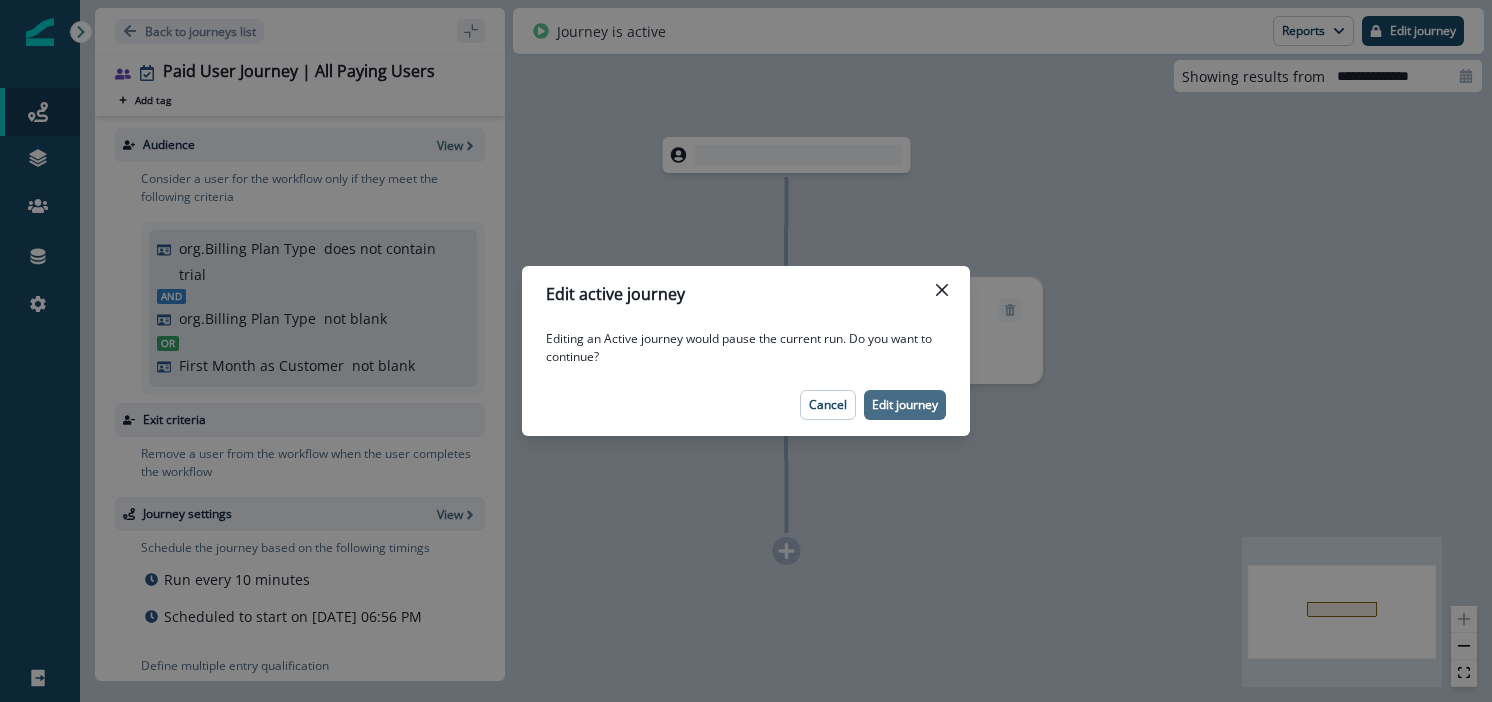 click on "Edit journey" at bounding box center (905, 405) 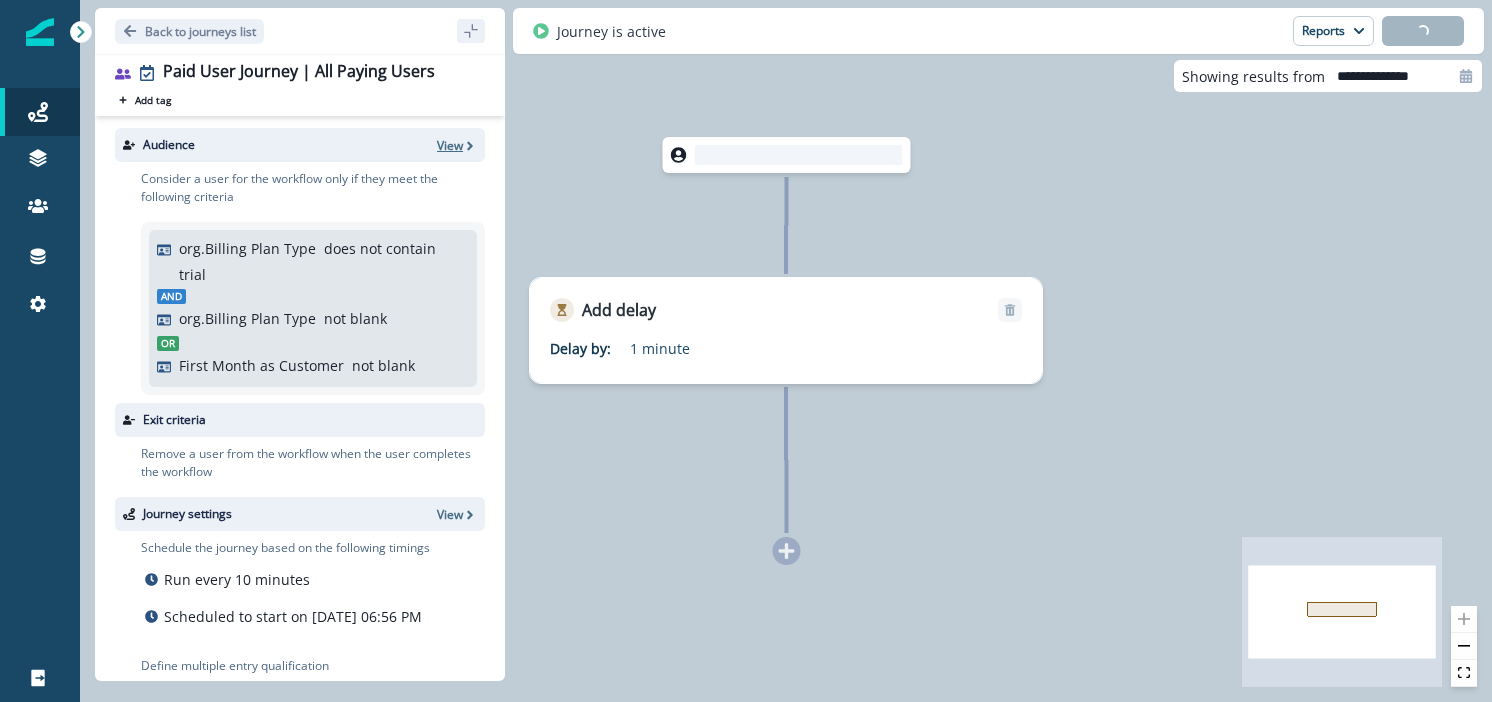 click 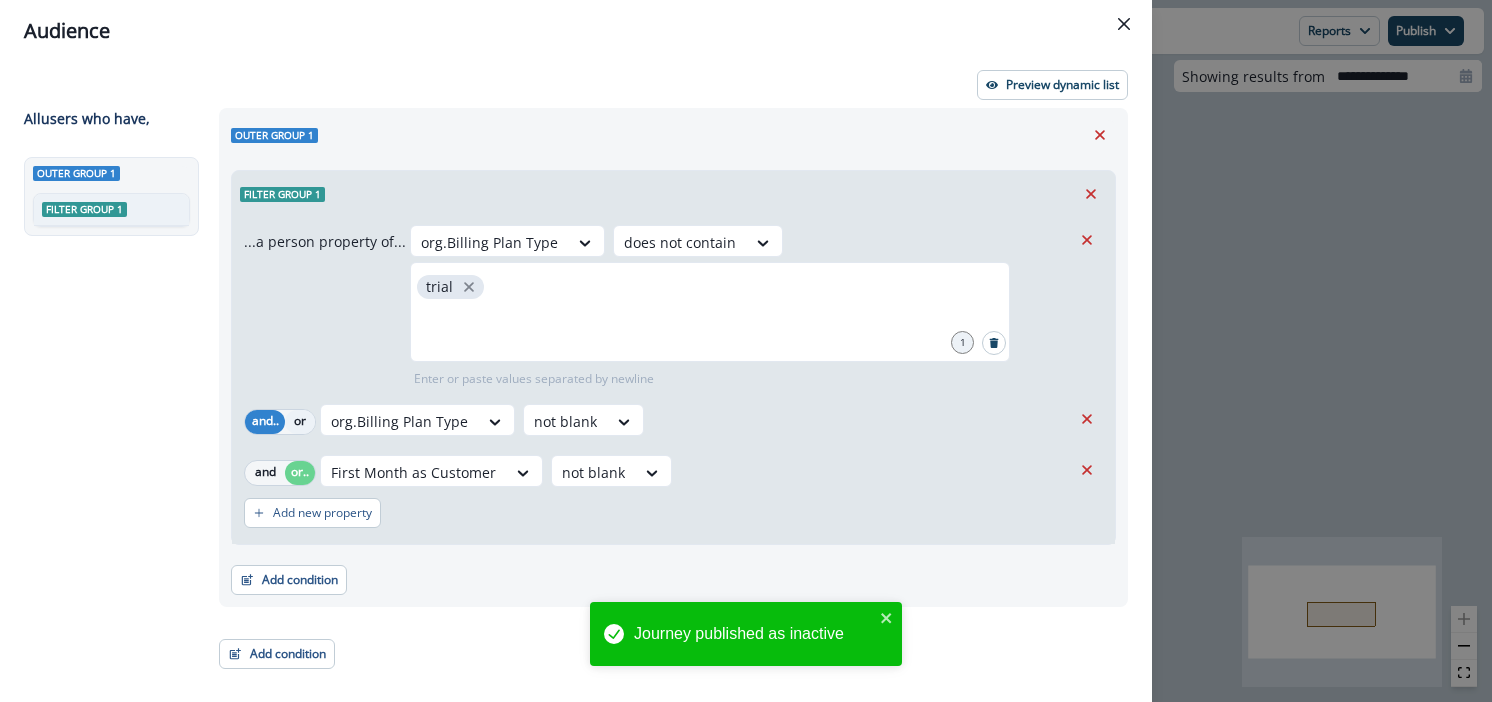 click on "or" at bounding box center [300, 422] 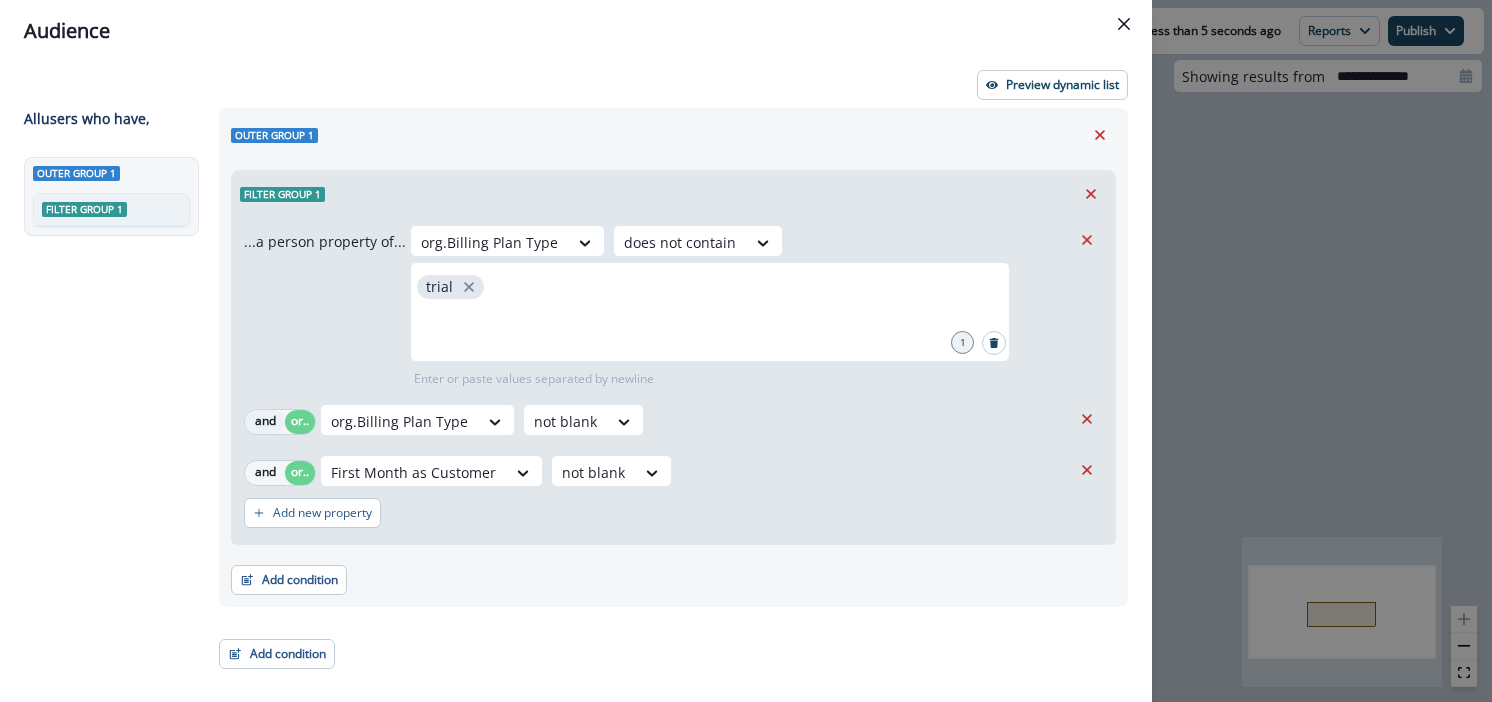 drag, startPoint x: 313, startPoint y: 510, endPoint x: 278, endPoint y: 431, distance: 86.40602 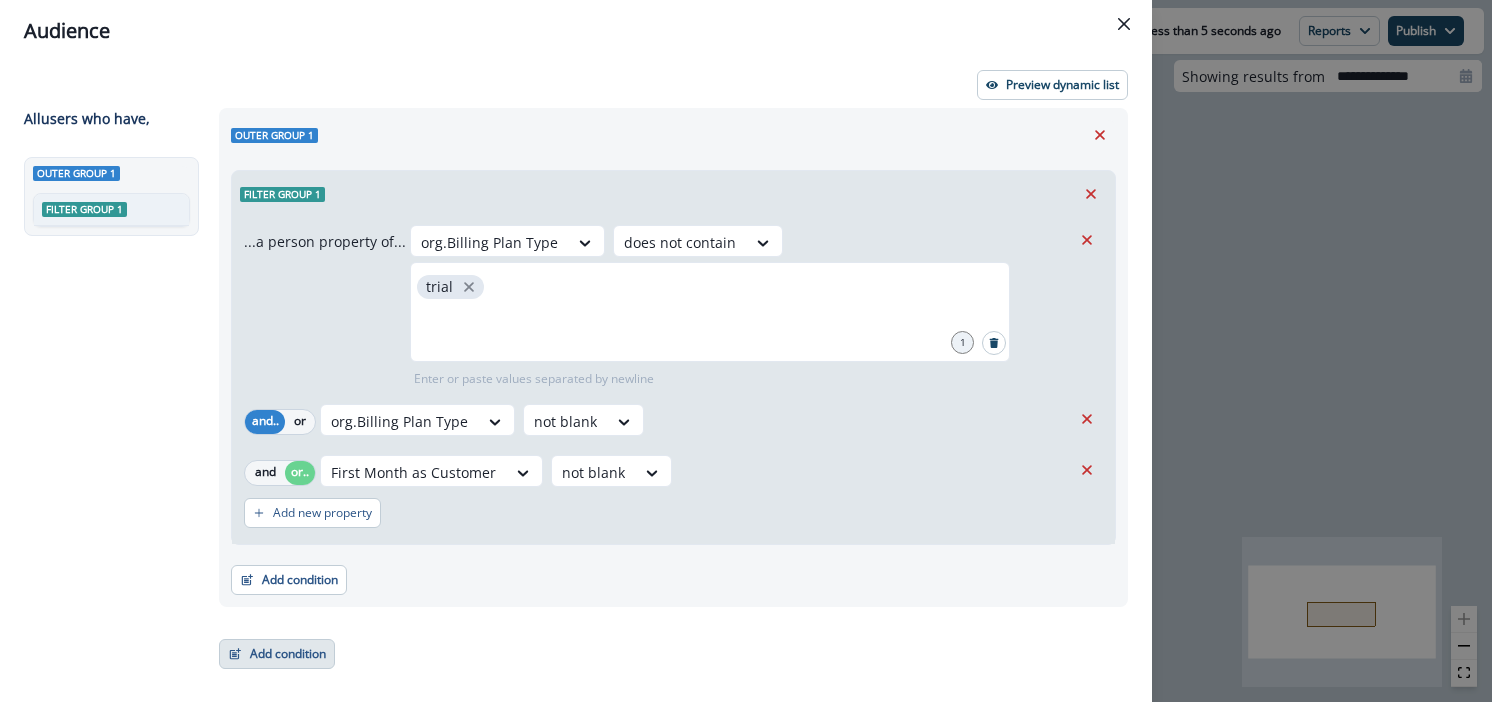 click on "Add condition" at bounding box center (277, 654) 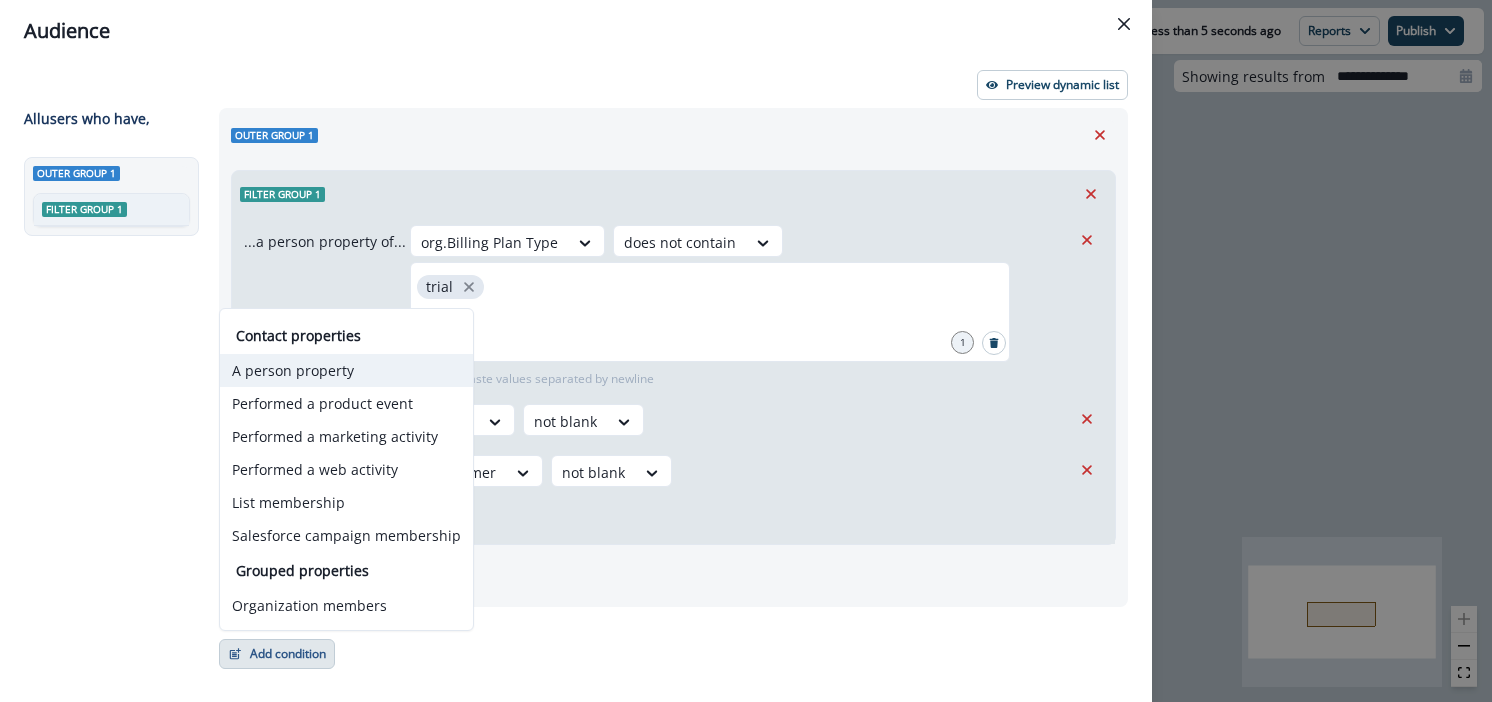 click on "A person property" at bounding box center (346, 370) 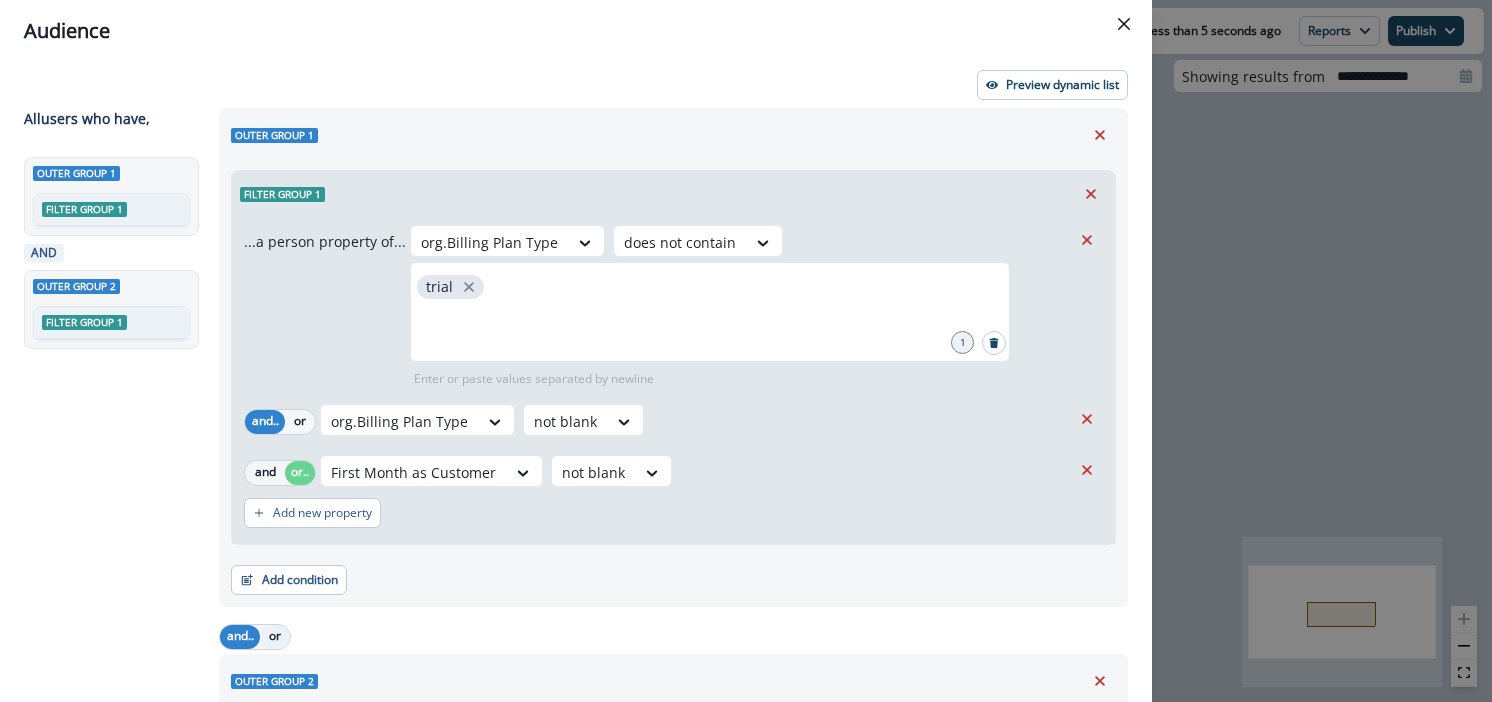 click on "or" at bounding box center (275, 637) 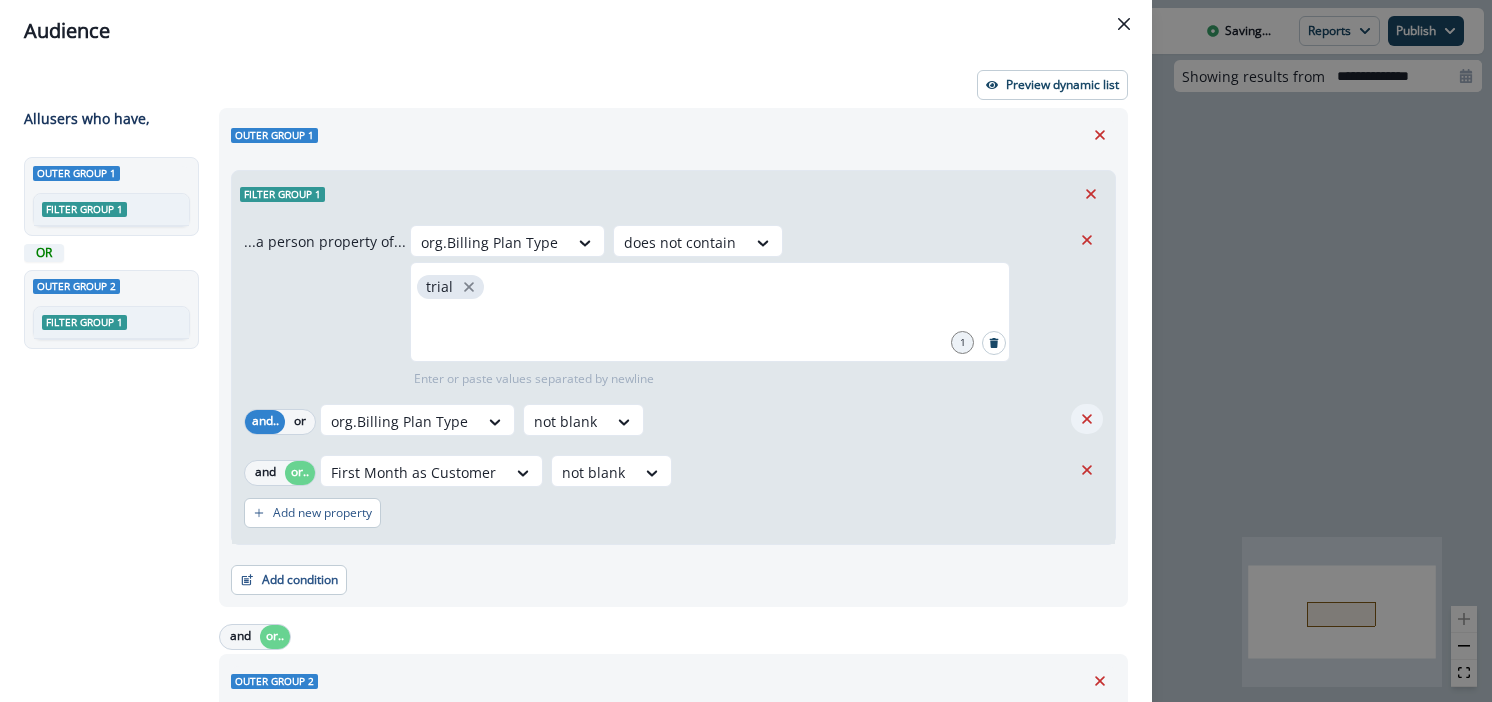 click 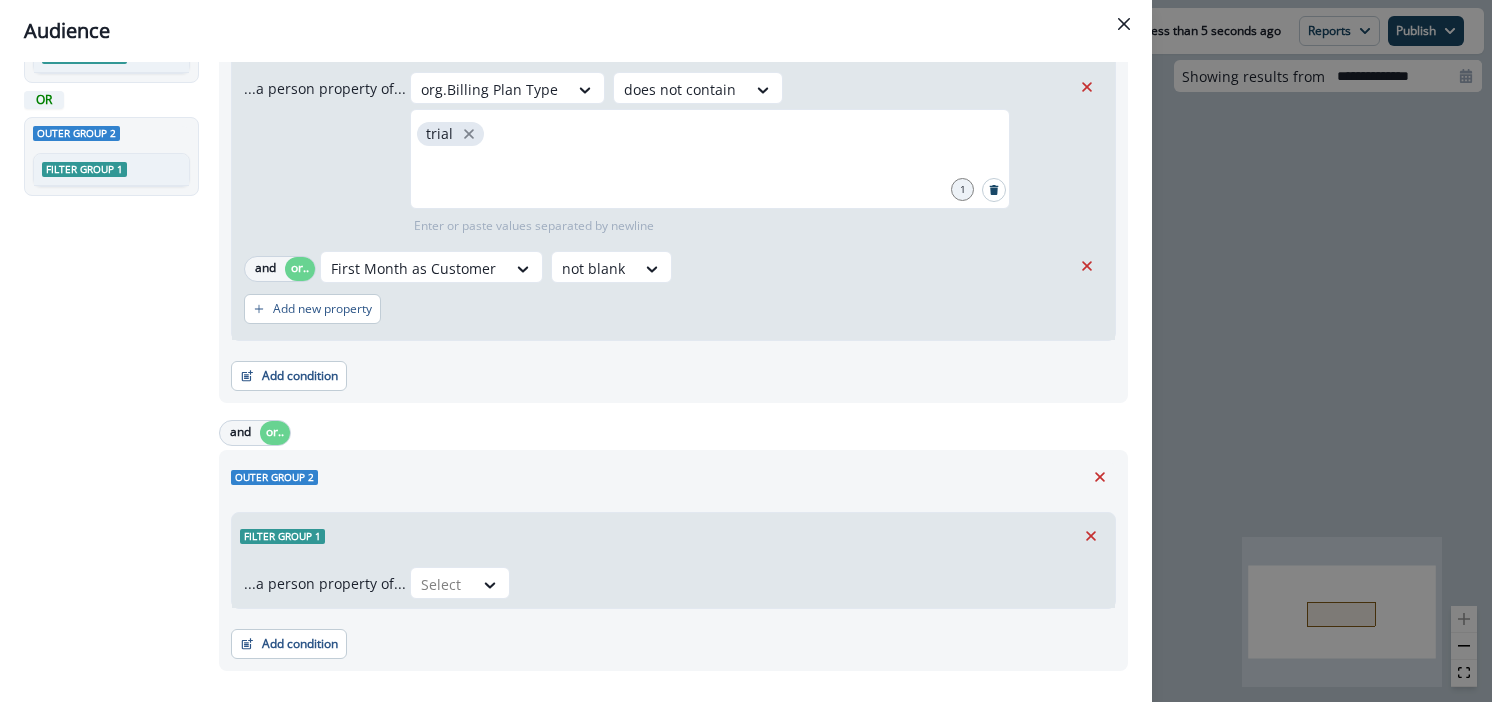 scroll, scrollTop: 190, scrollLeft: 0, axis: vertical 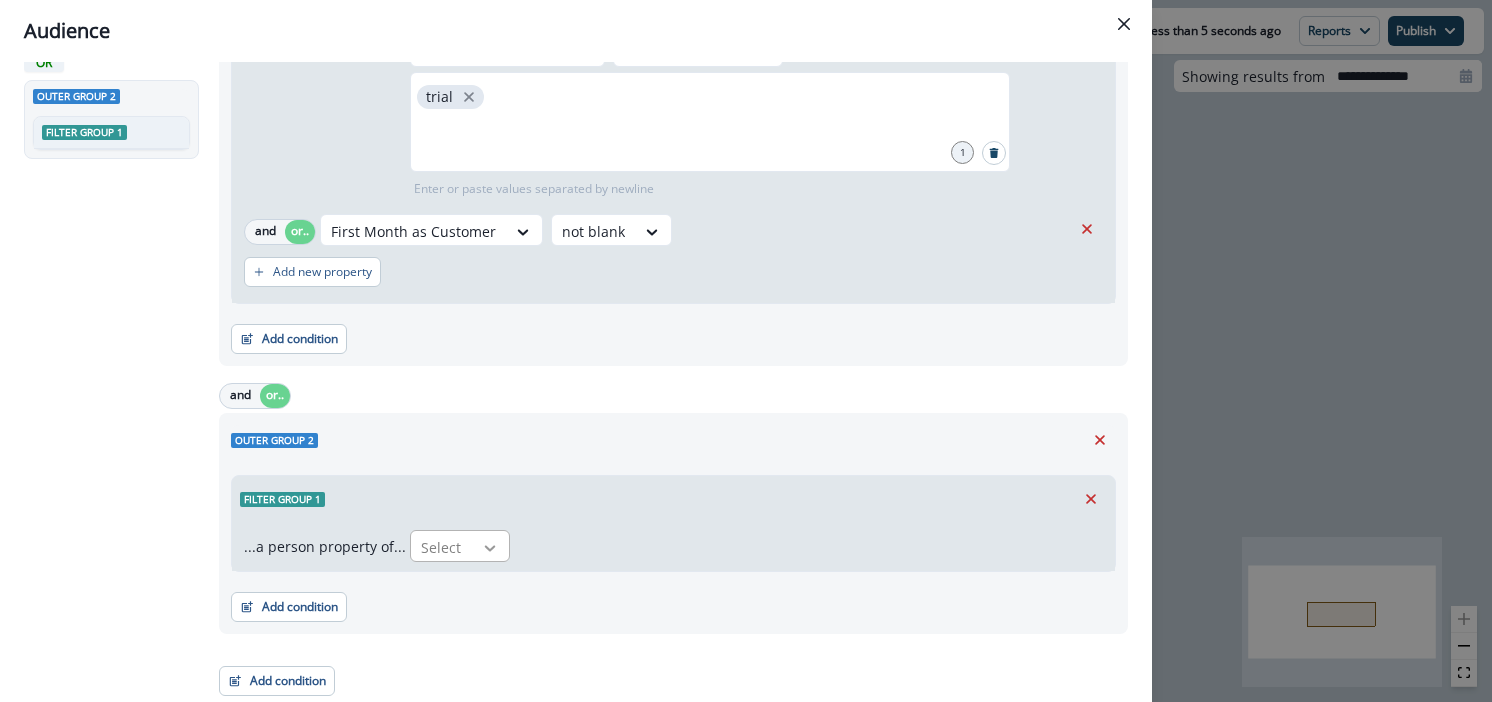 click 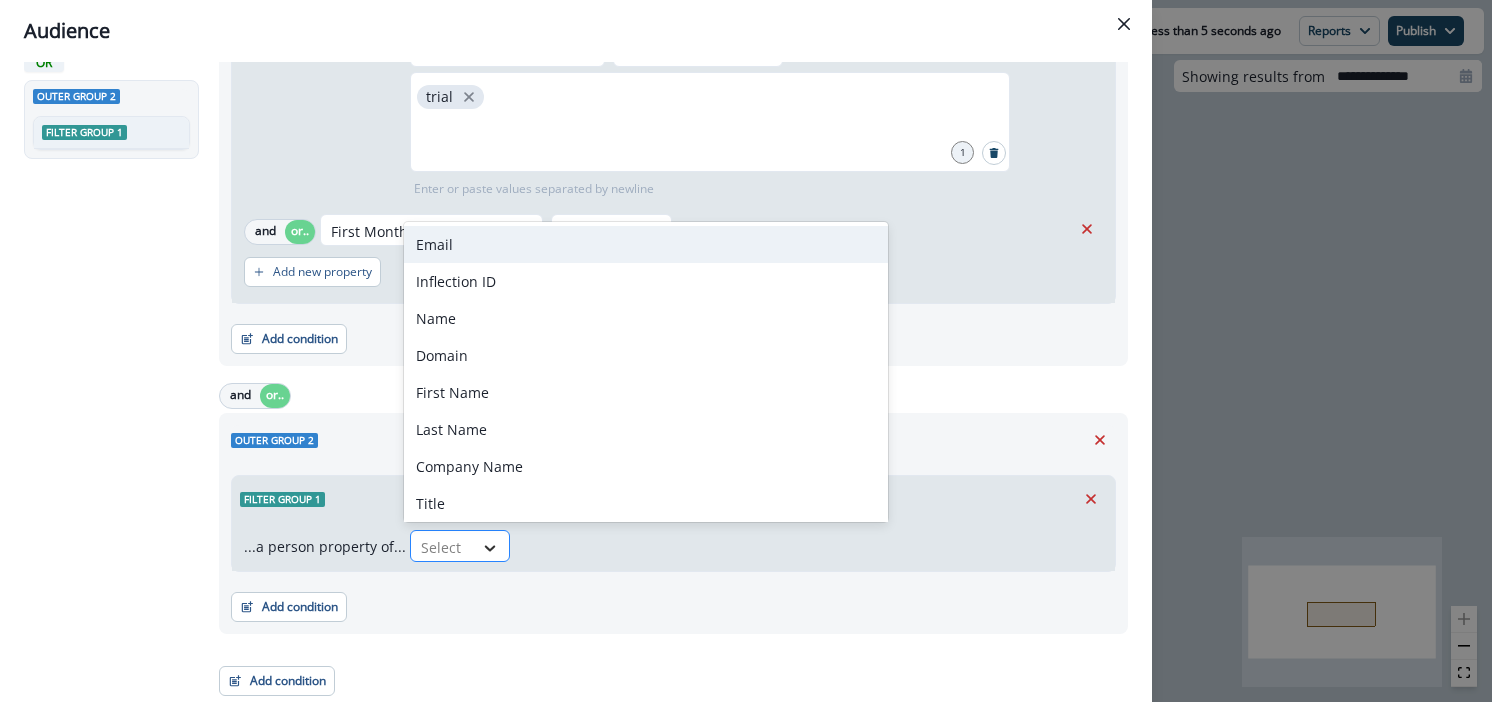 click 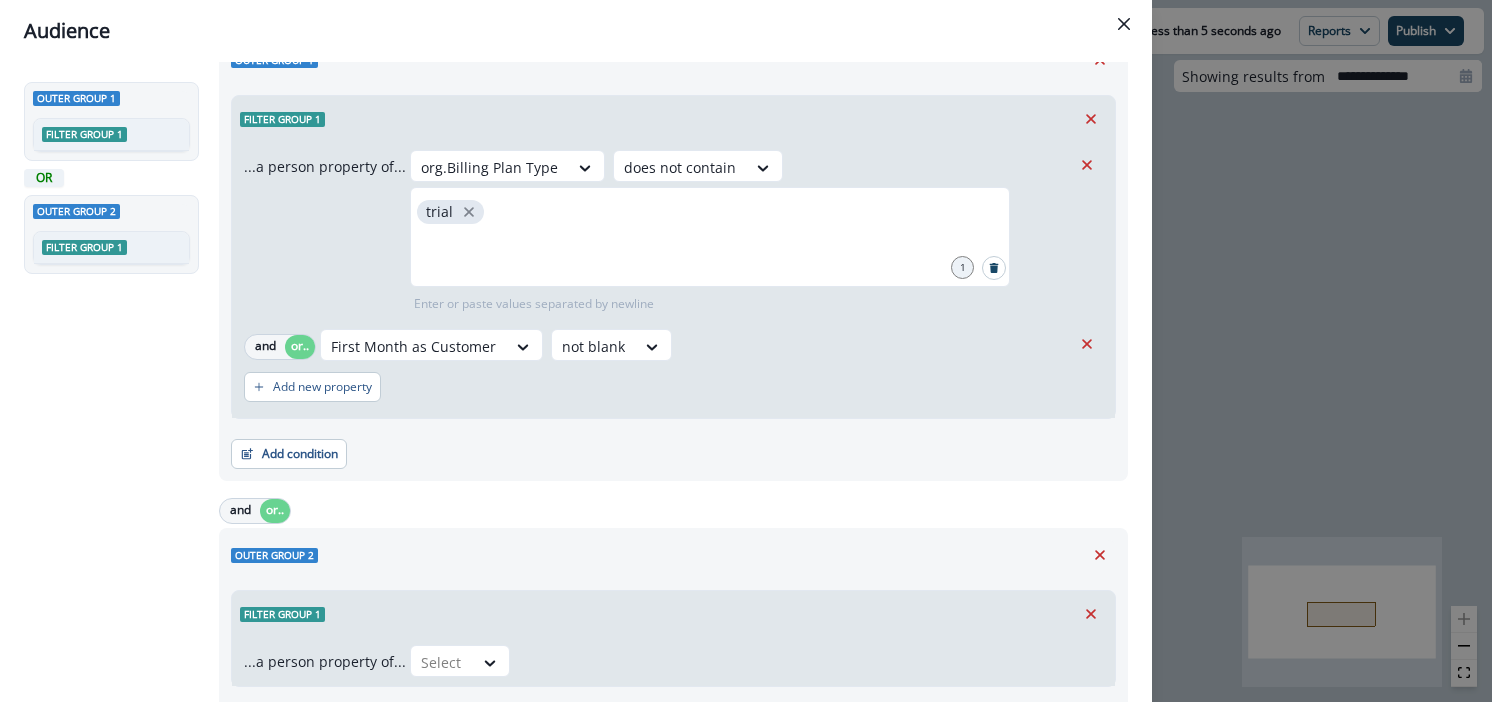 scroll, scrollTop: 43, scrollLeft: 0, axis: vertical 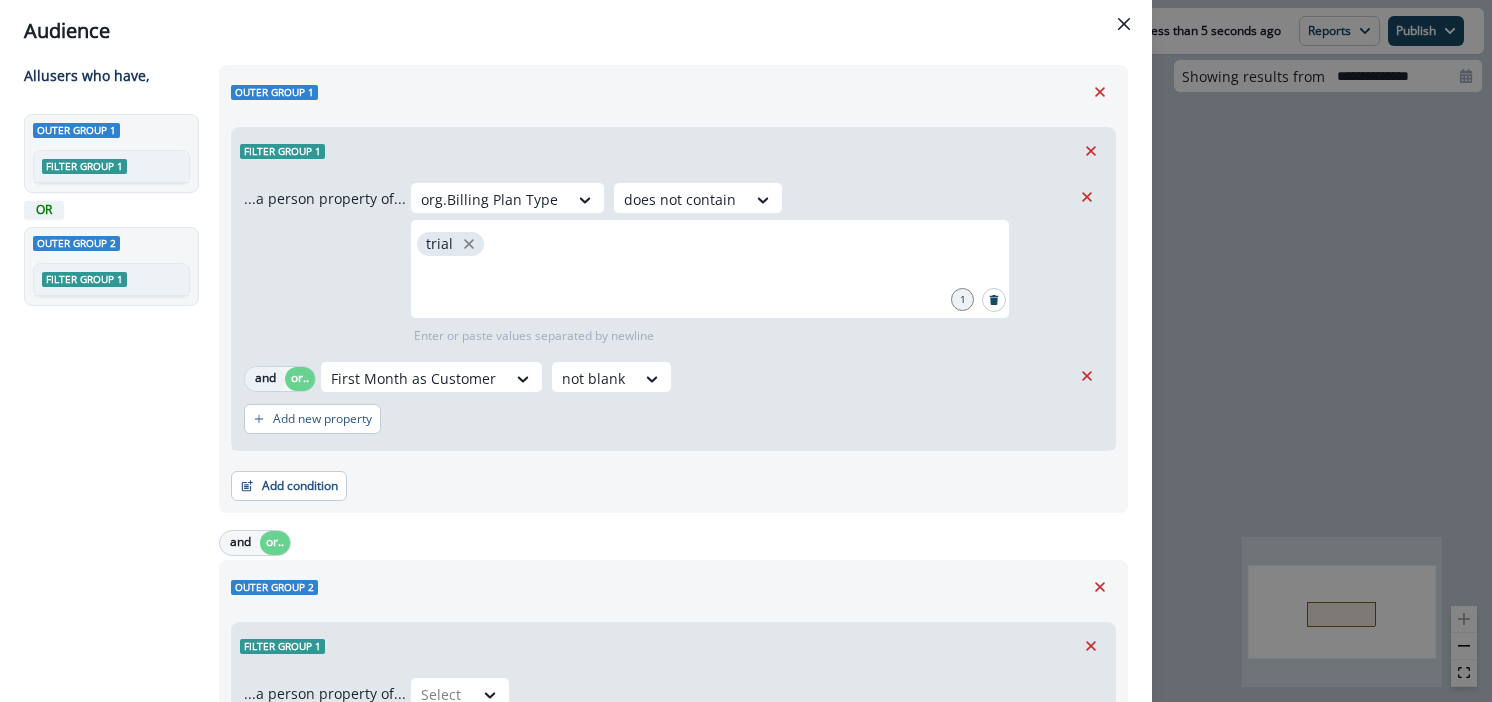 click on "and" at bounding box center (265, 379) 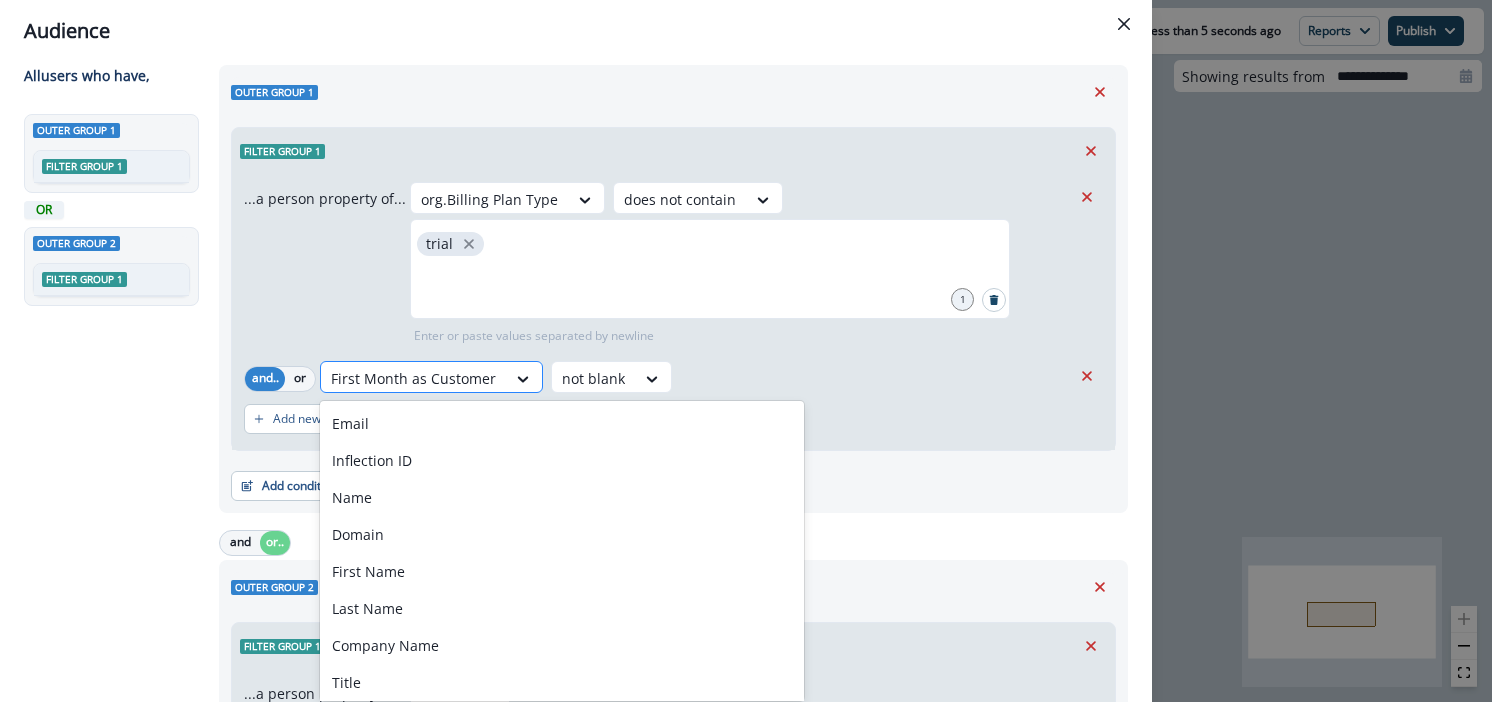 click at bounding box center (413, 378) 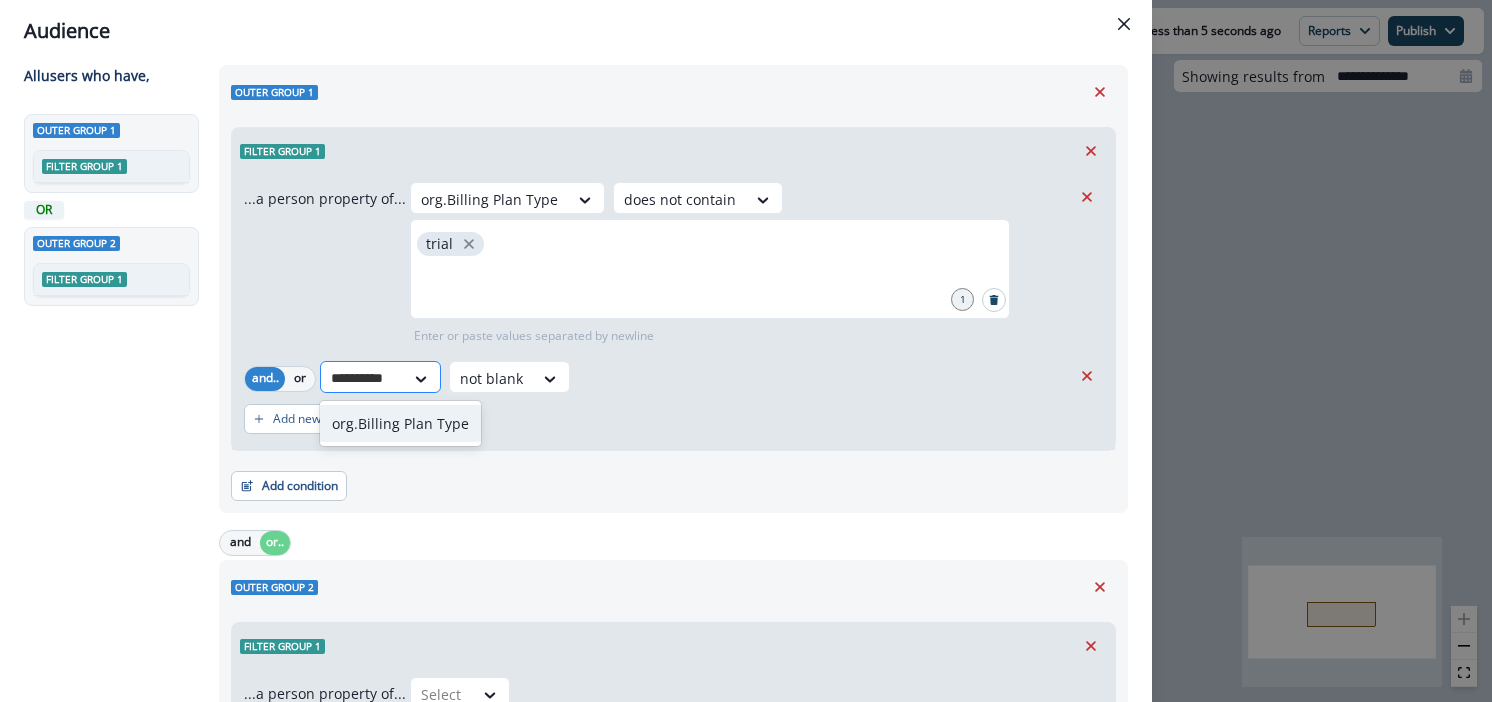 type on "**********" 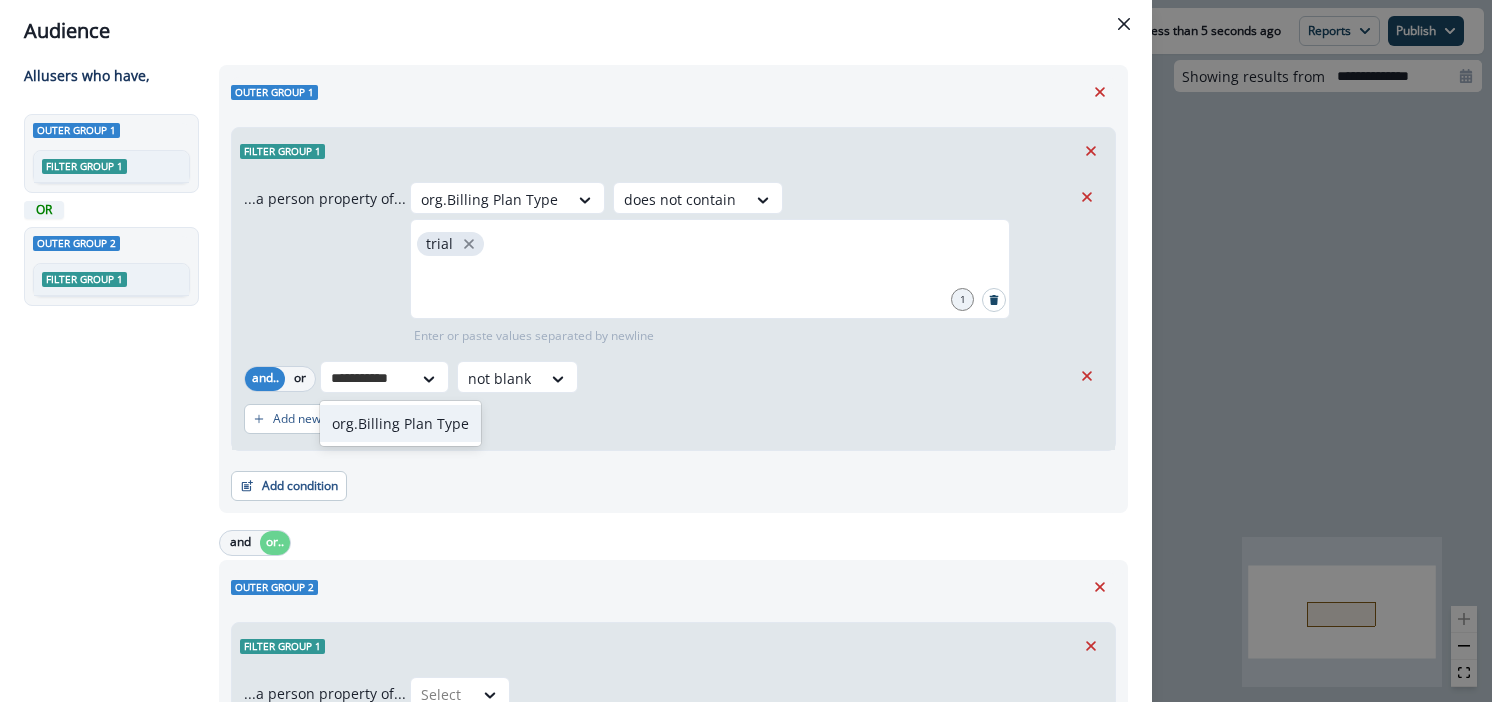 click on "org.Billing Plan Type" at bounding box center [400, 423] 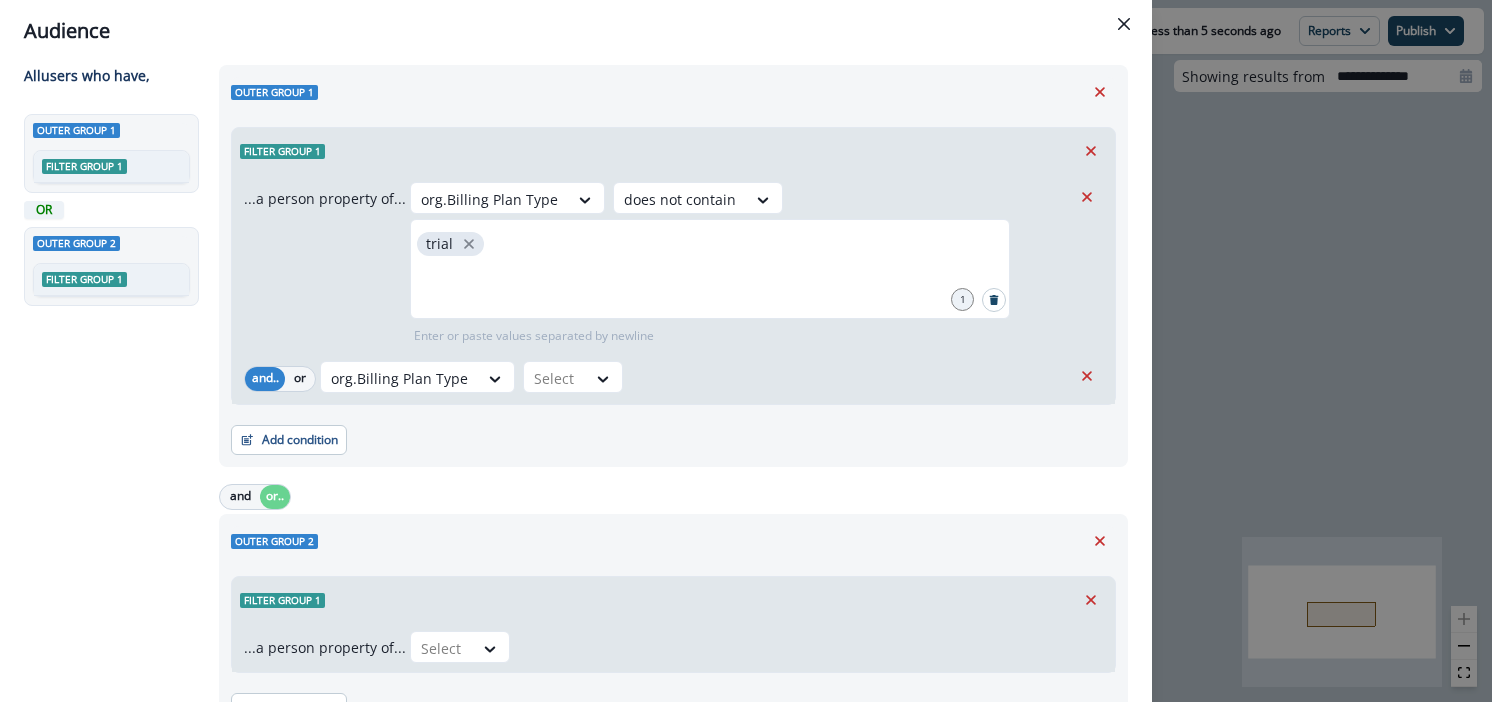 scroll, scrollTop: 146, scrollLeft: 0, axis: vertical 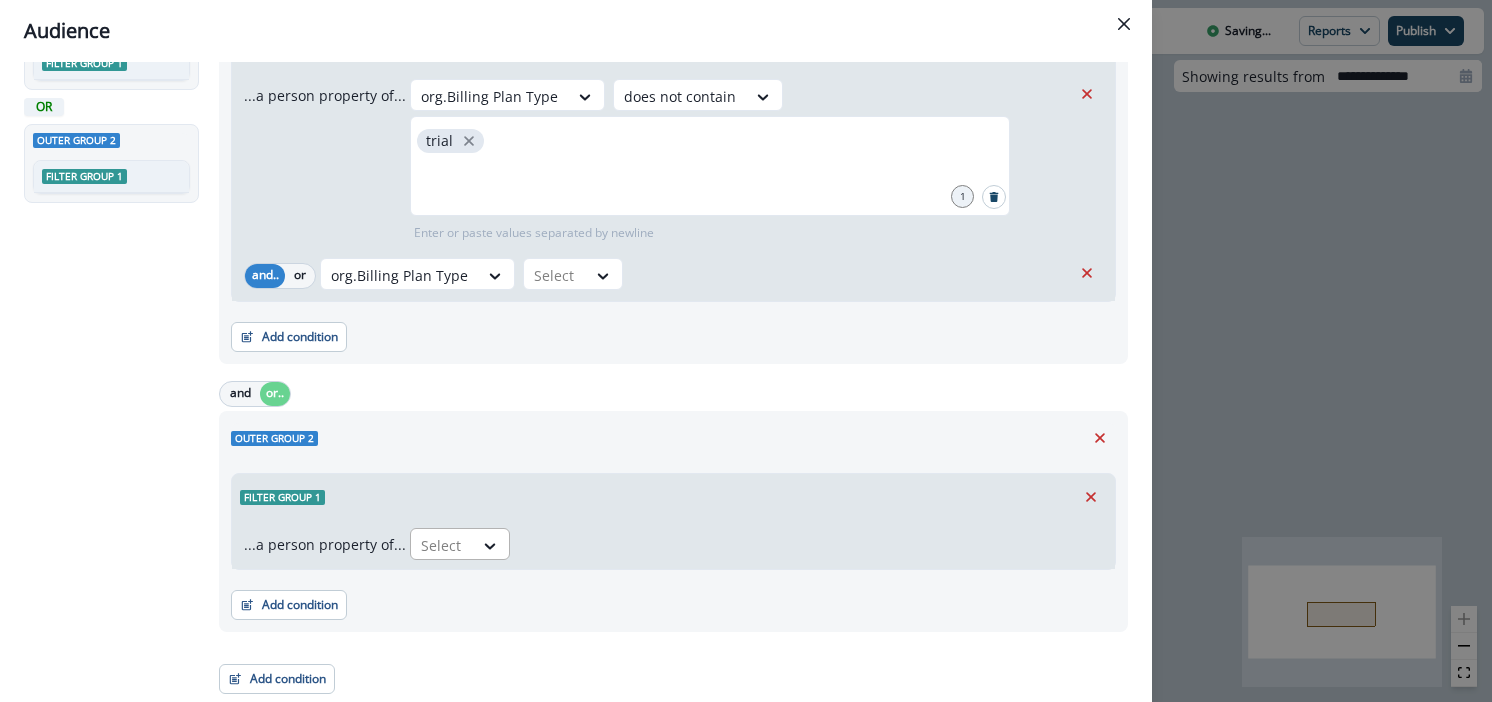 click at bounding box center (442, 545) 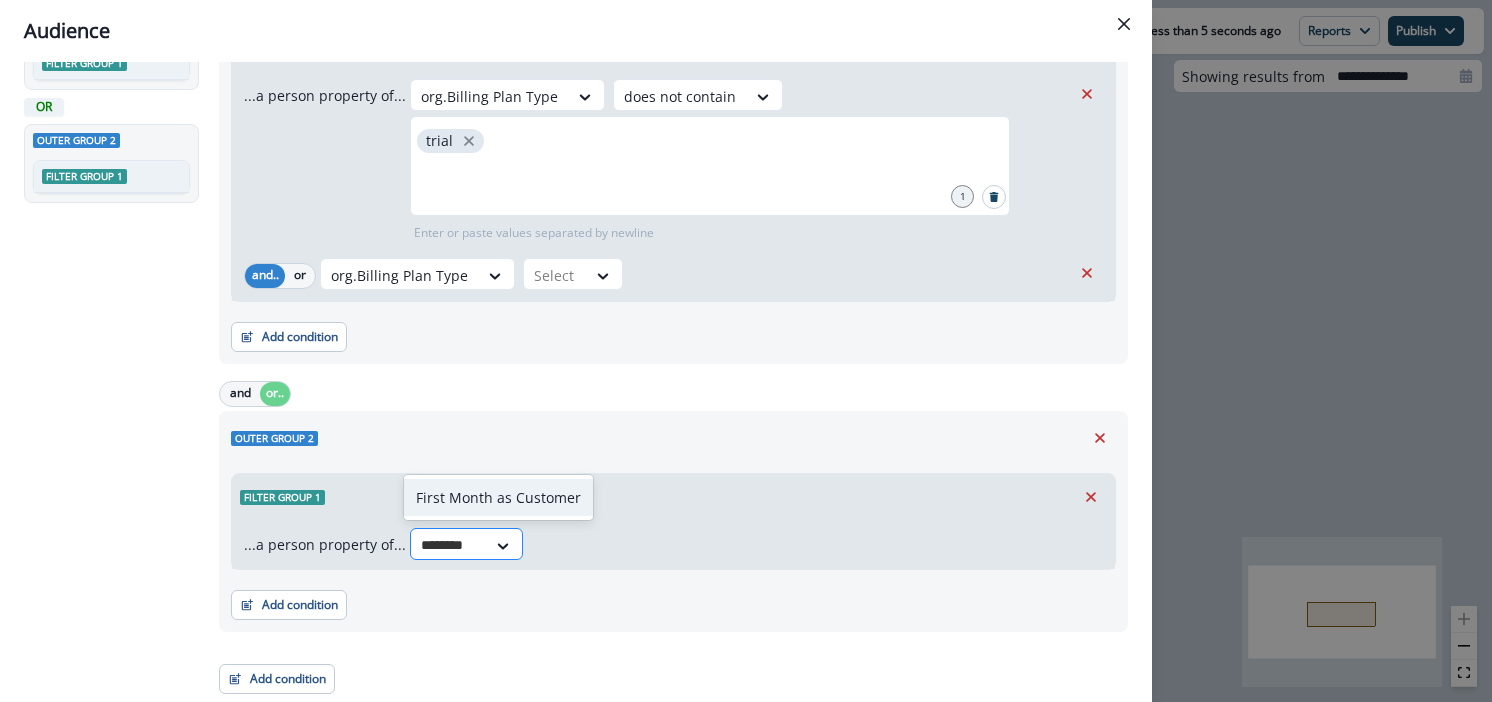 type on "*********" 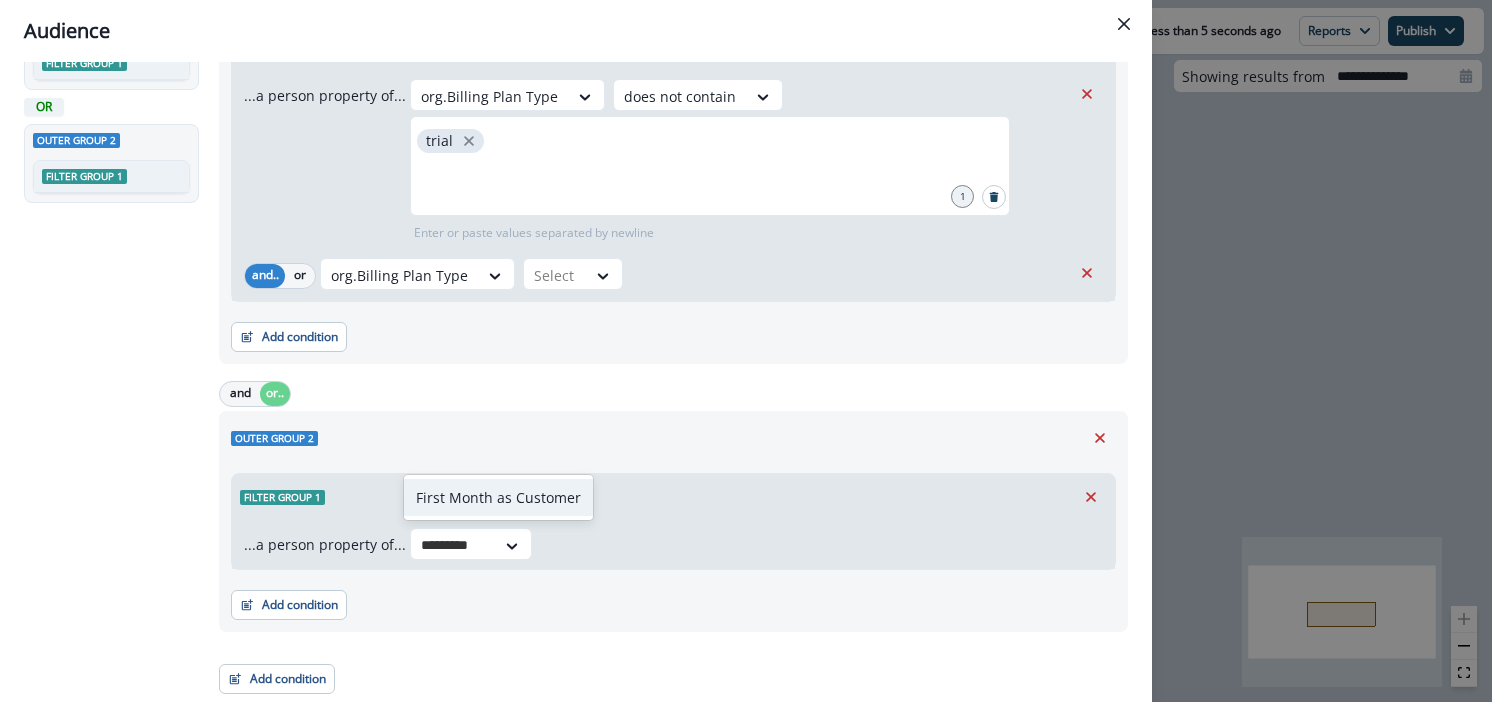 click on "First Month as Customer" at bounding box center [498, 497] 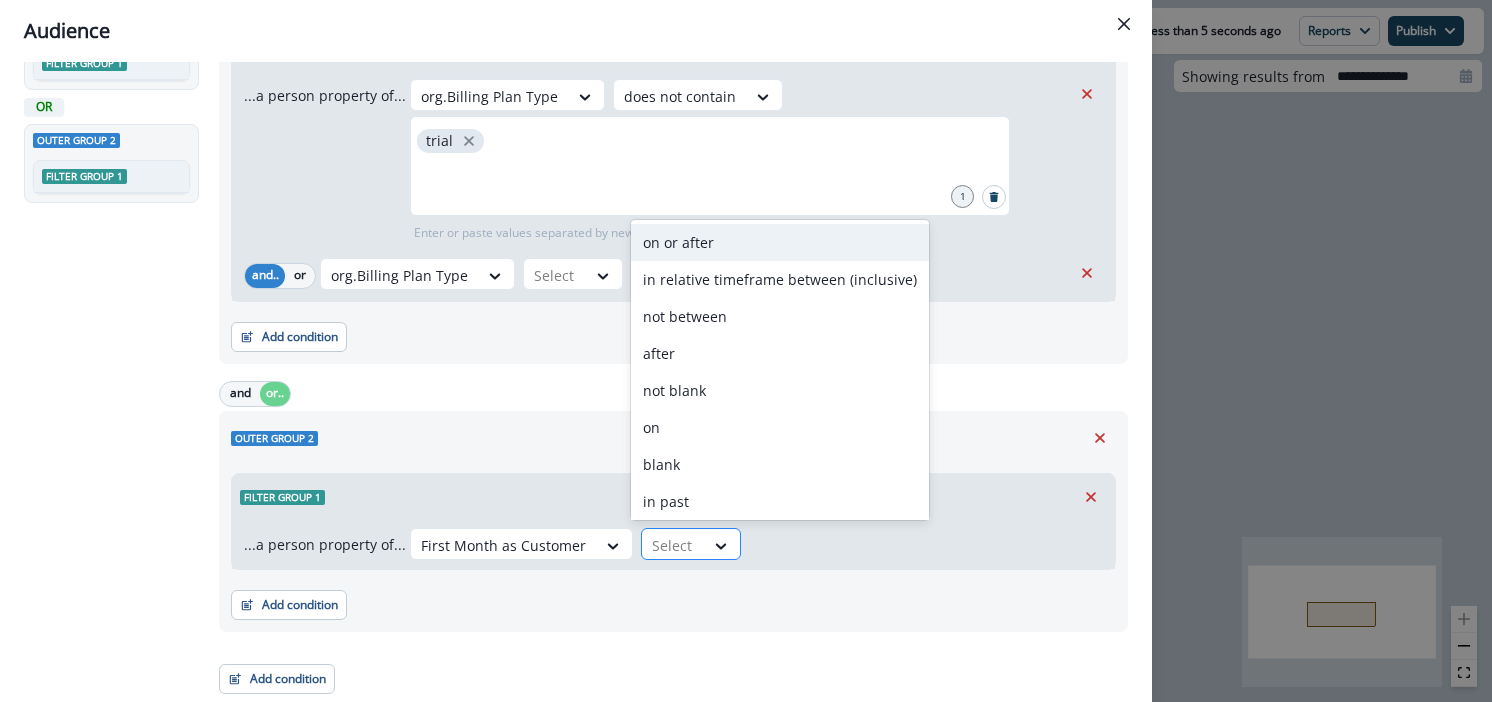 click at bounding box center [673, 545] 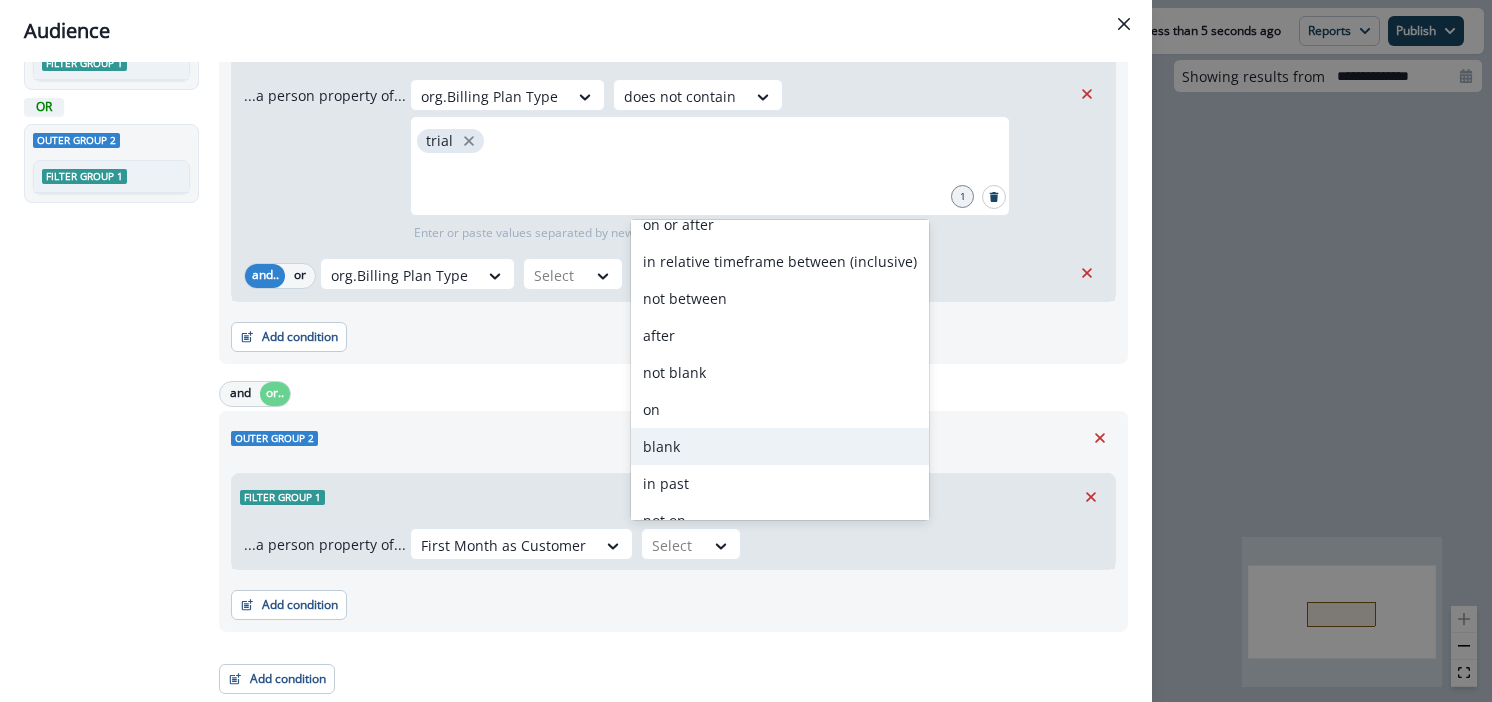 scroll, scrollTop: 22, scrollLeft: 0, axis: vertical 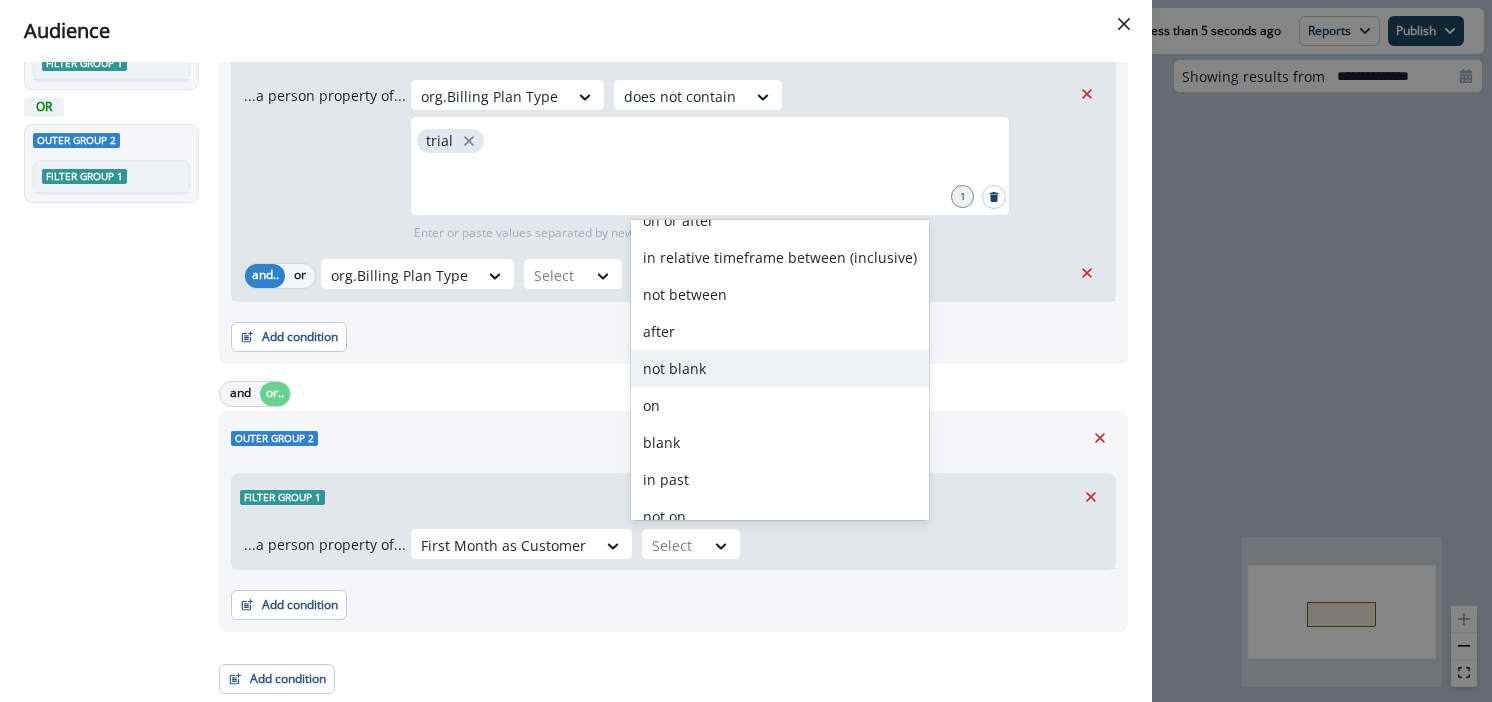 click on "not blank" at bounding box center (780, 368) 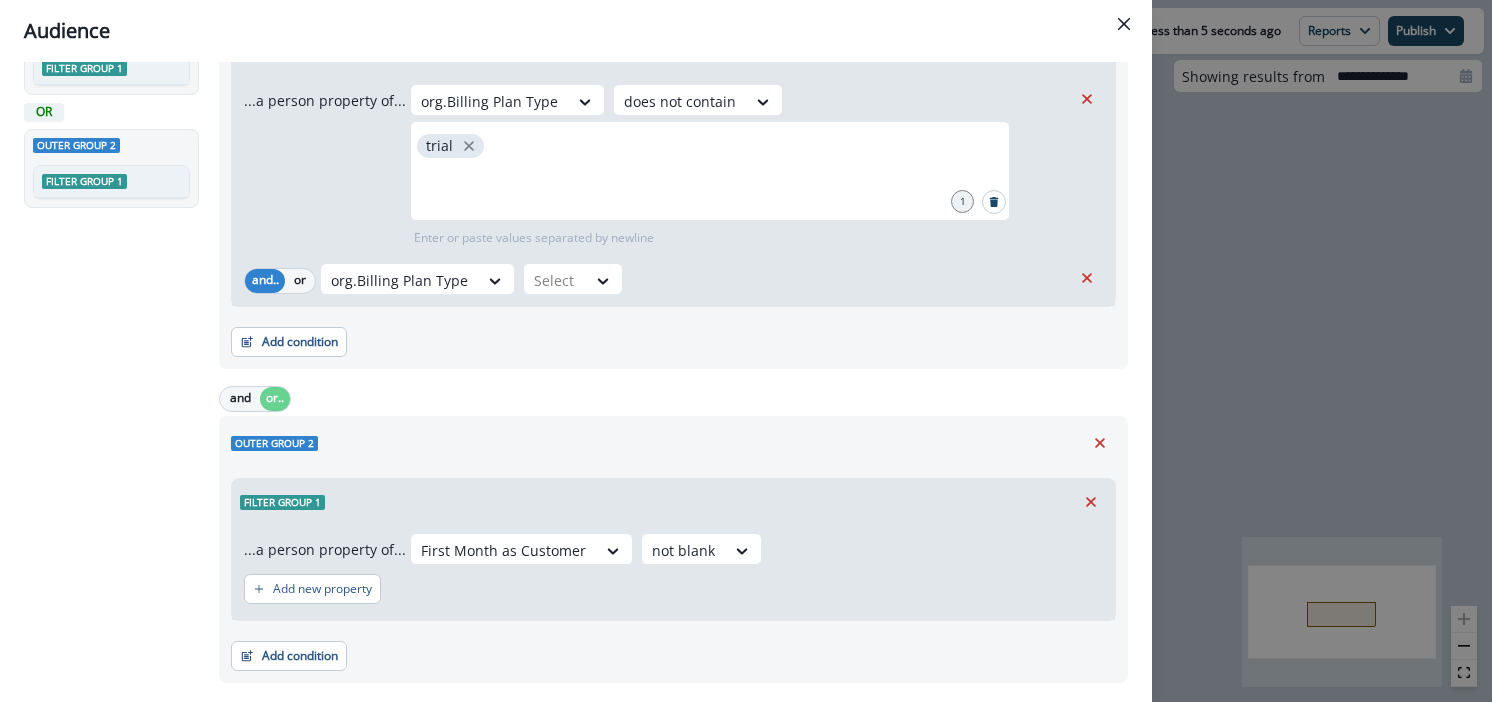 scroll, scrollTop: 143, scrollLeft: 0, axis: vertical 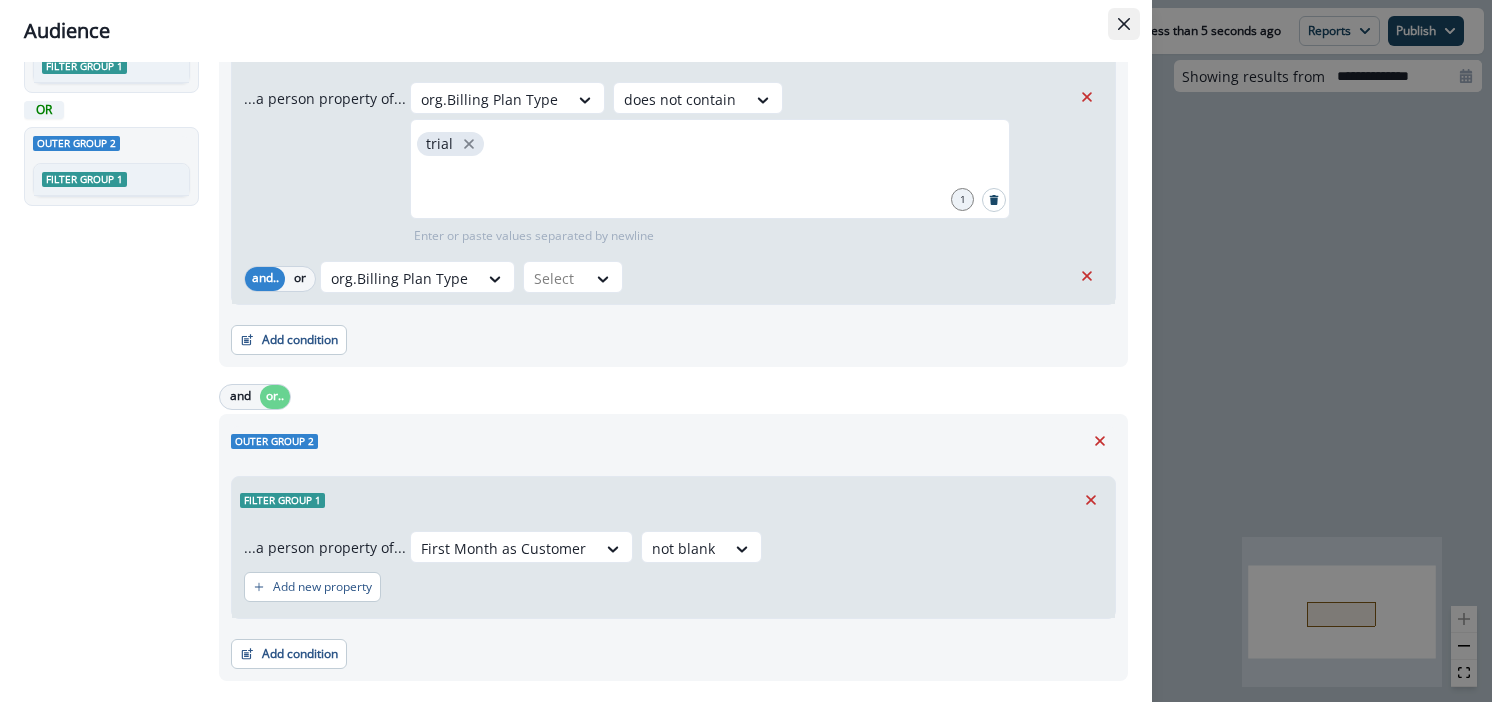 click at bounding box center [1124, 24] 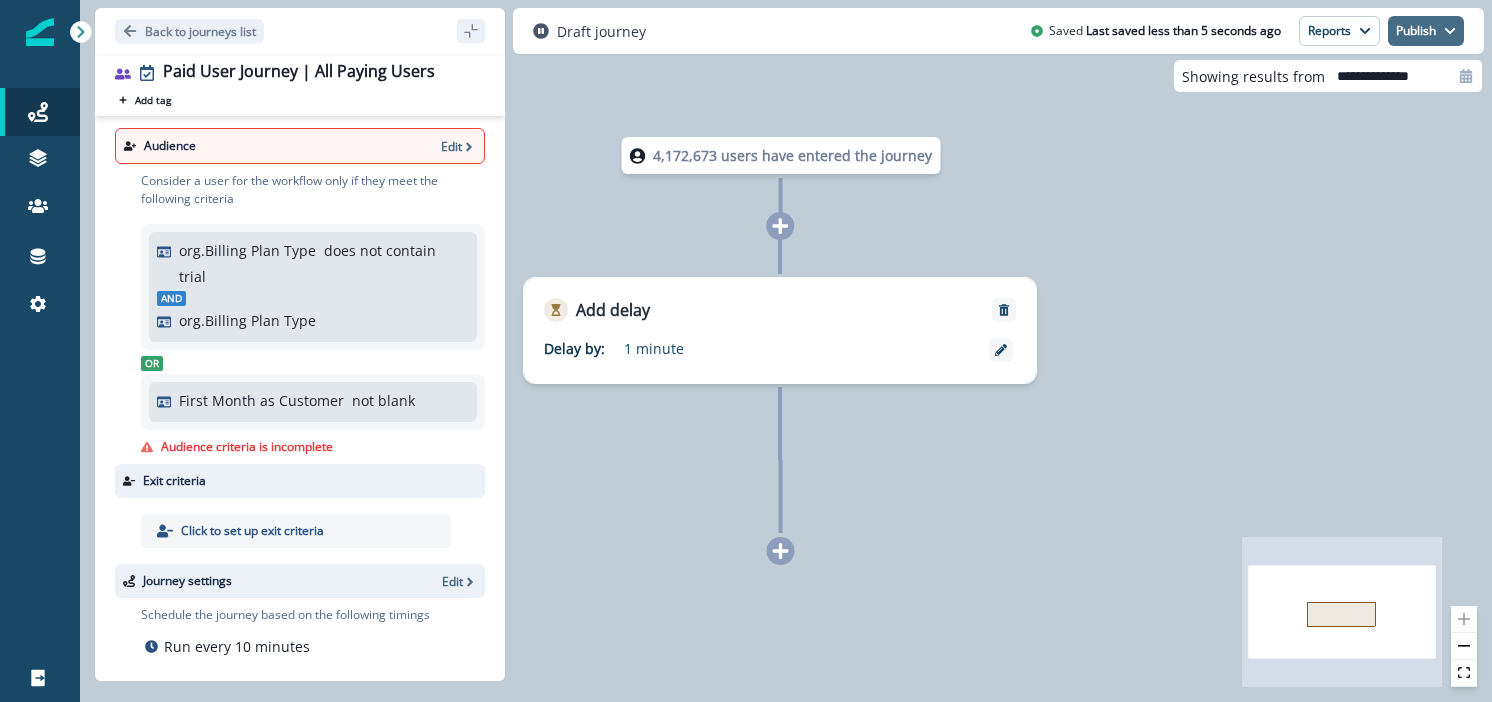 click on "Publish" at bounding box center (1426, 31) 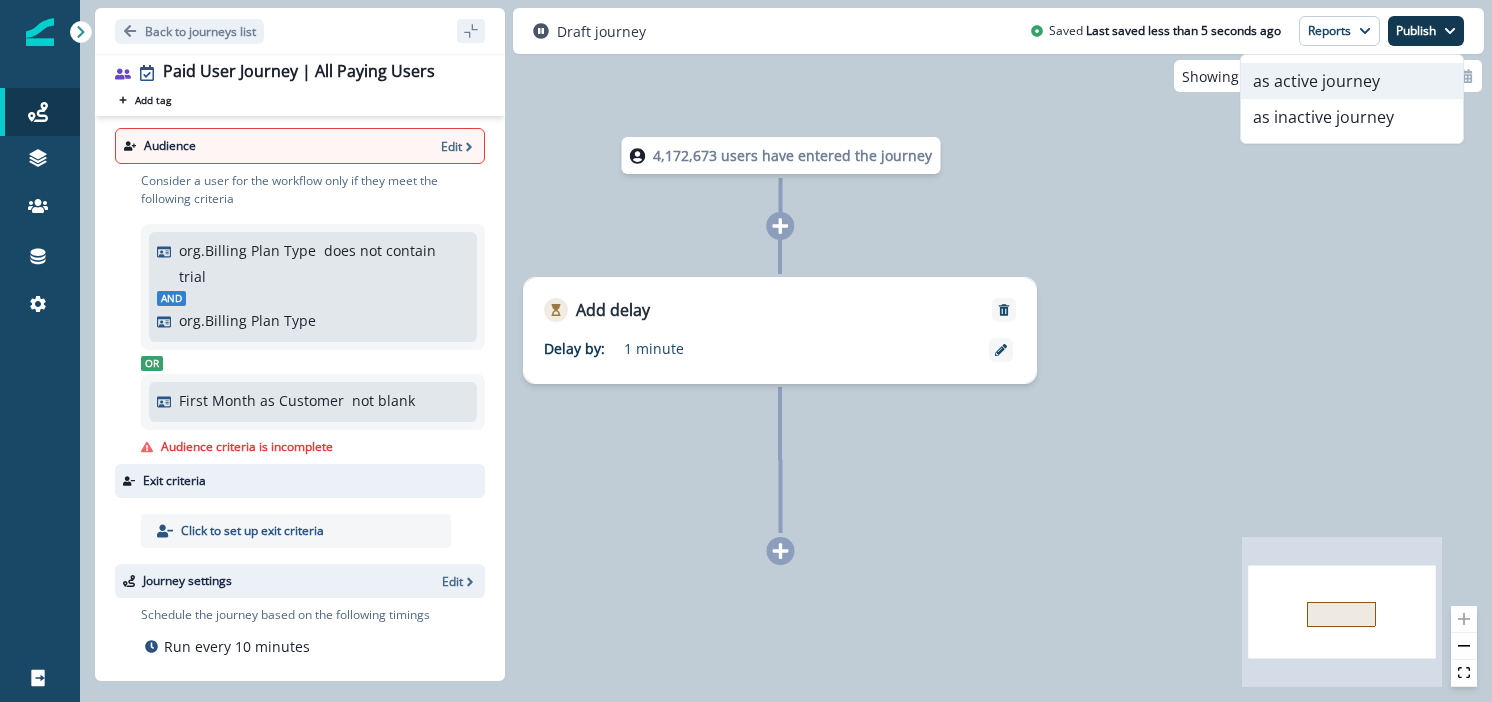 click on "as active journey" at bounding box center [1352, 81] 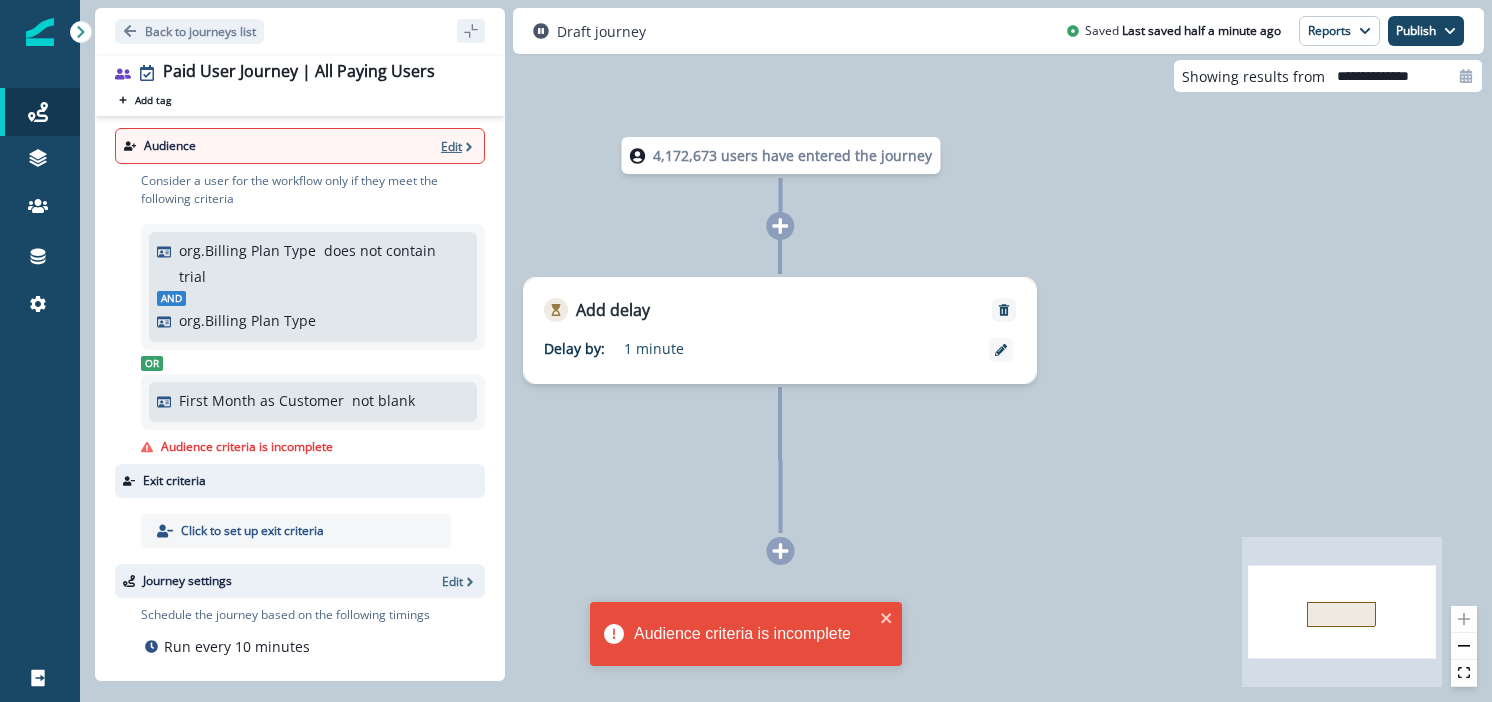 click 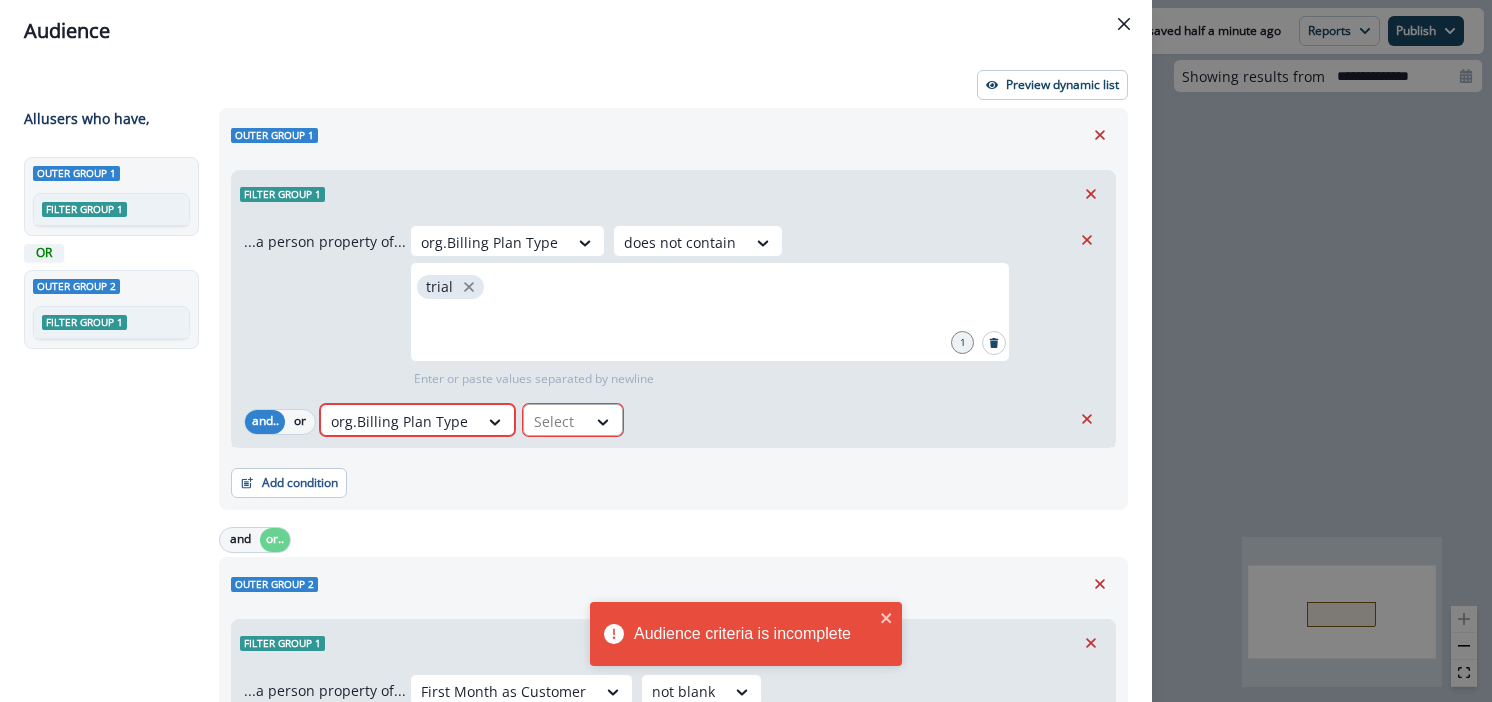 click at bounding box center [399, 421] 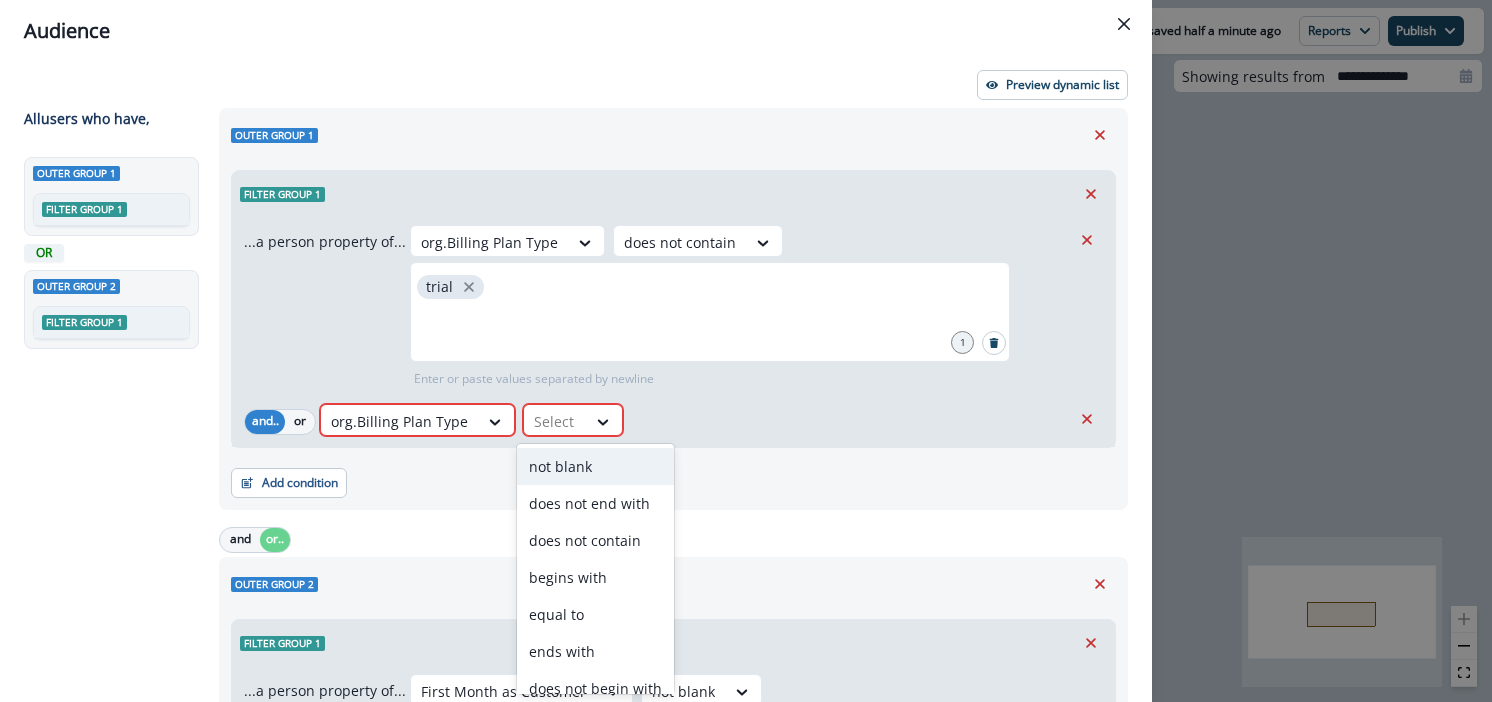click on "not blank" at bounding box center [595, 466] 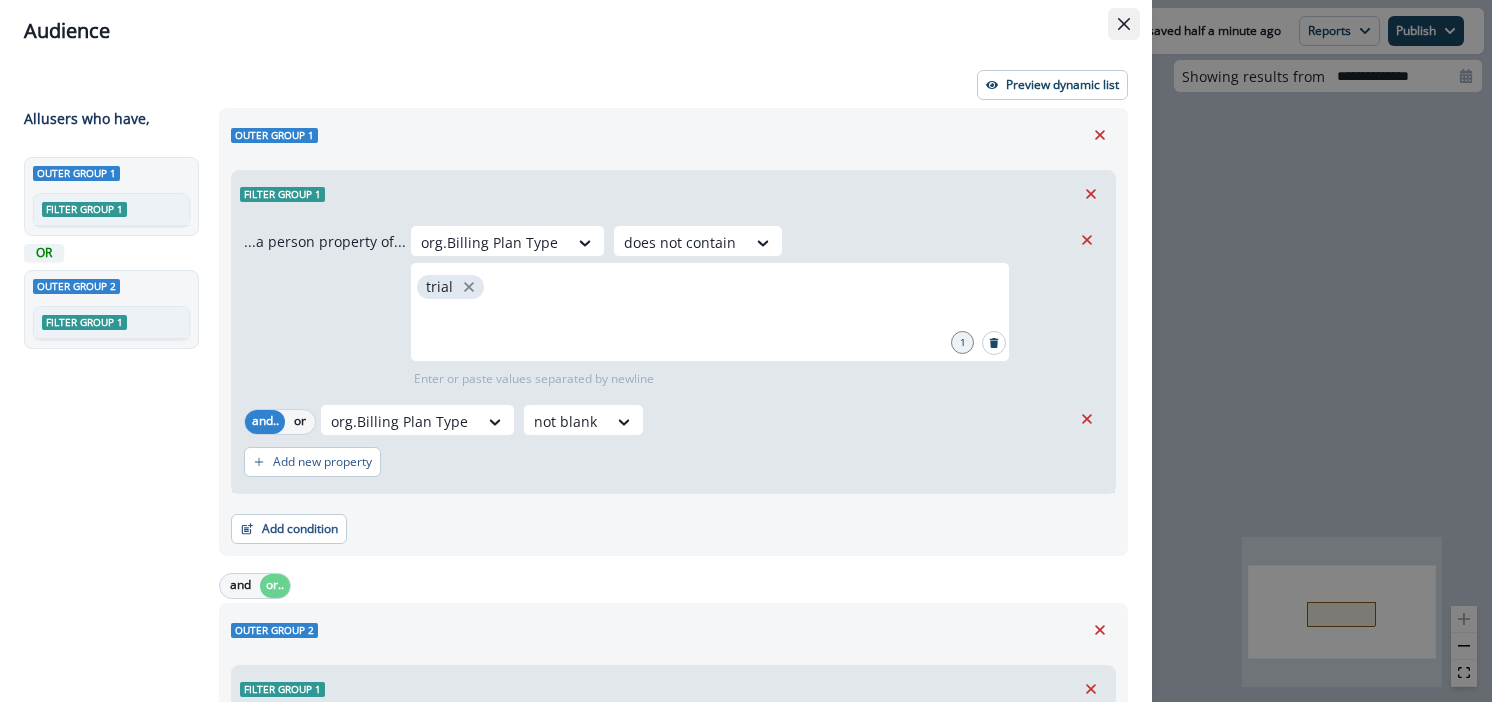click at bounding box center [1124, 24] 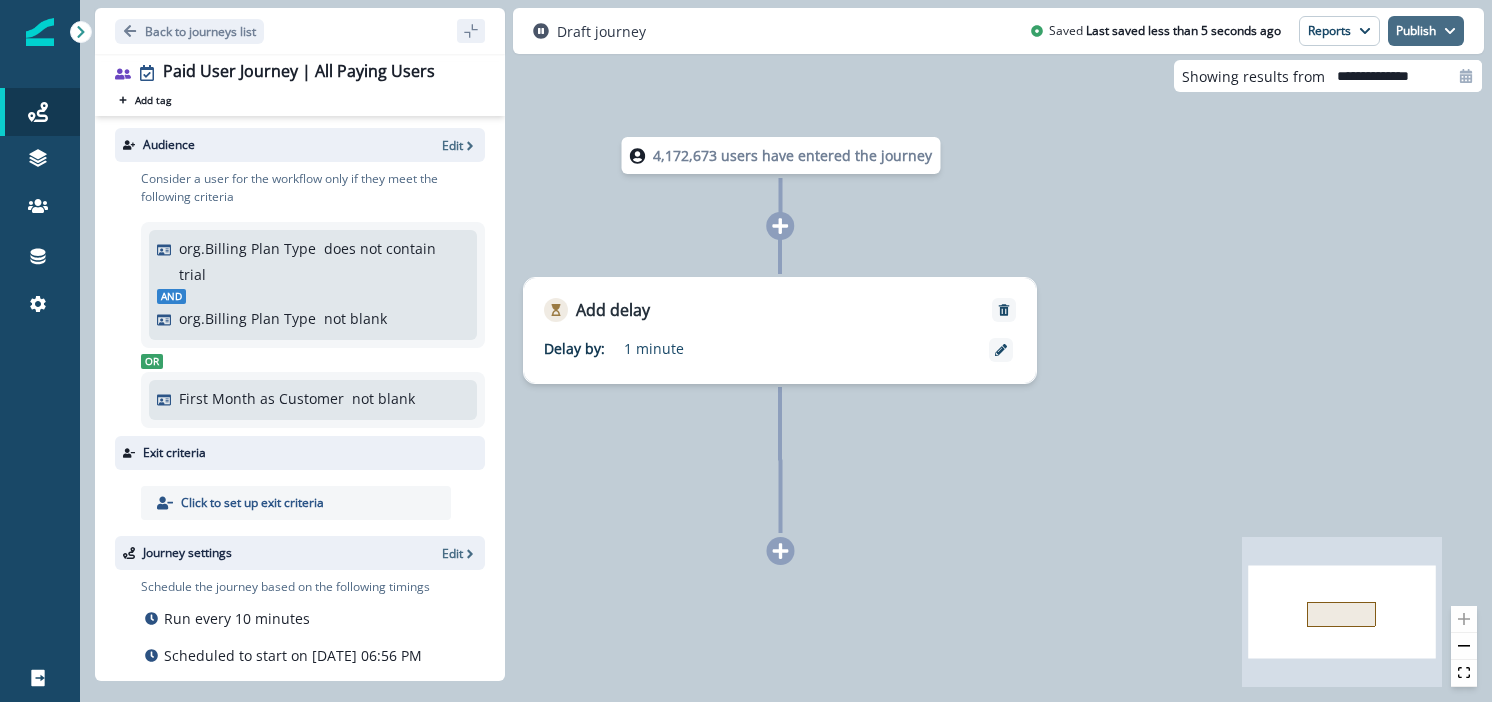 click on "Publish" at bounding box center (1426, 31) 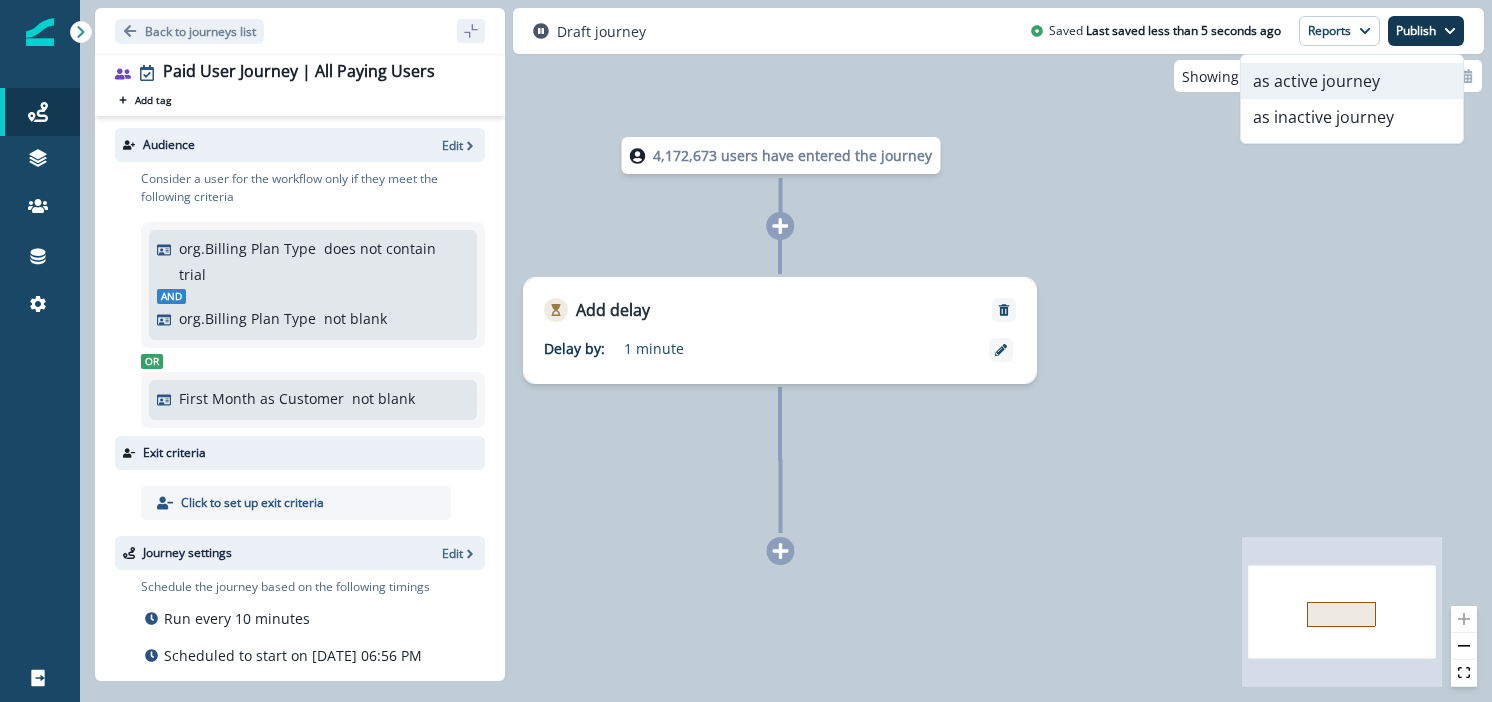 click on "as active journey" at bounding box center (1352, 81) 